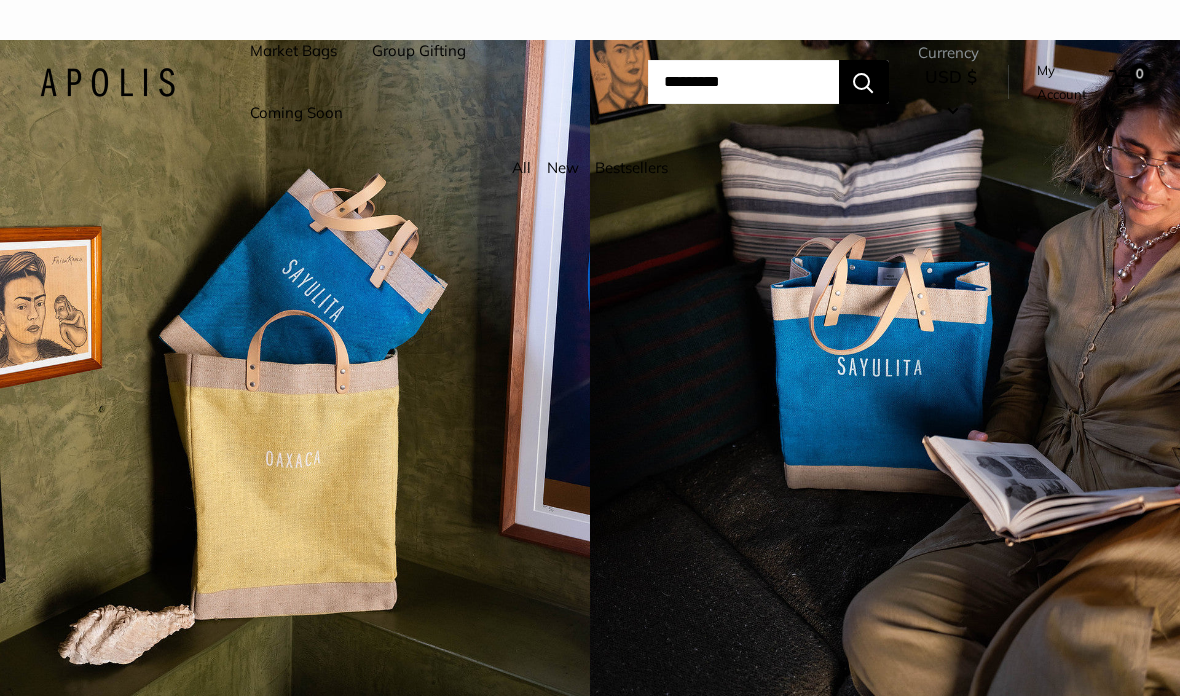 scroll, scrollTop: 0, scrollLeft: 0, axis: both 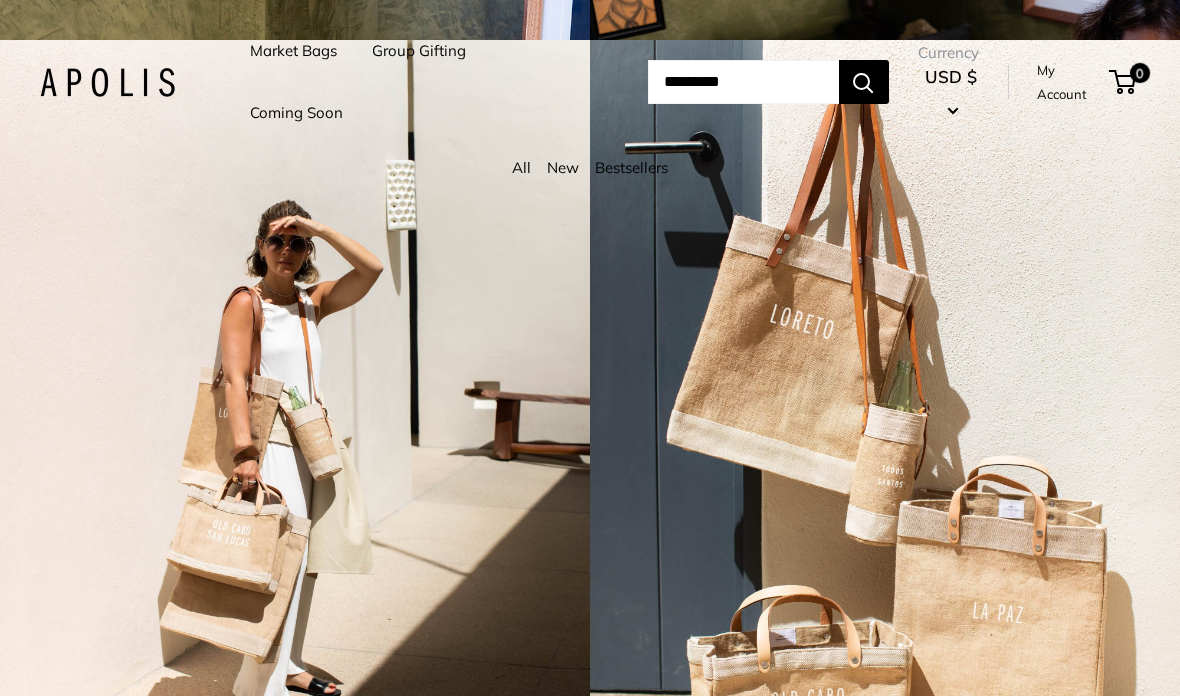 click on "My Account" at bounding box center [1069, 82] 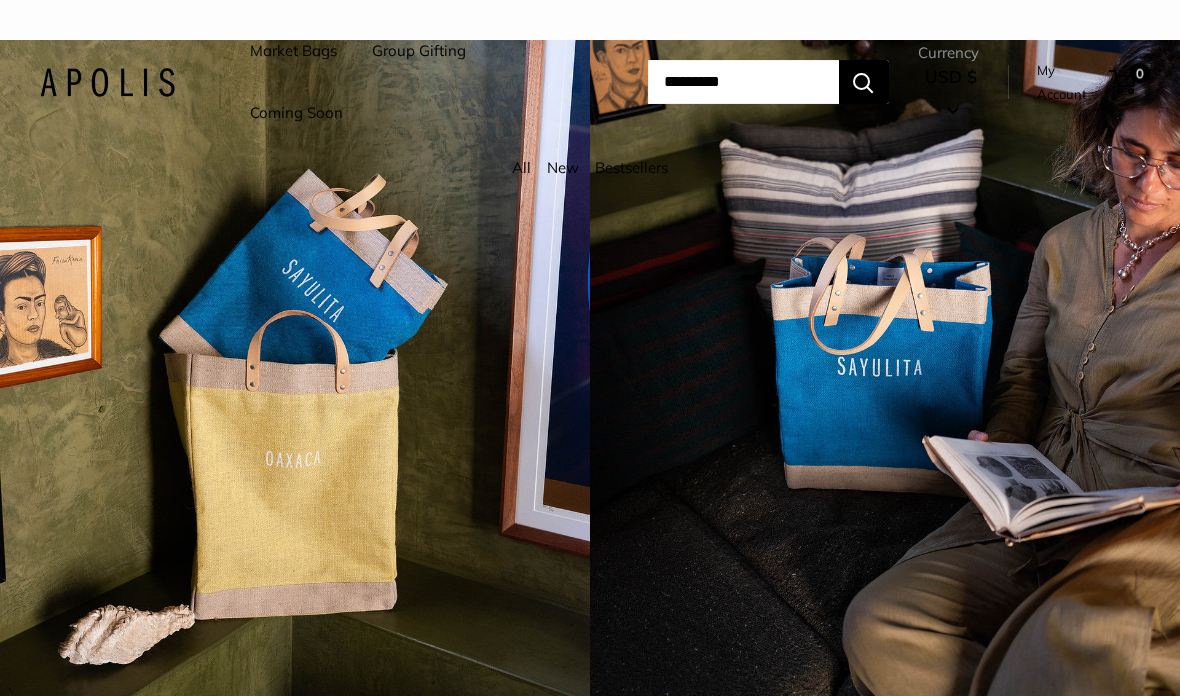 scroll, scrollTop: 0, scrollLeft: 0, axis: both 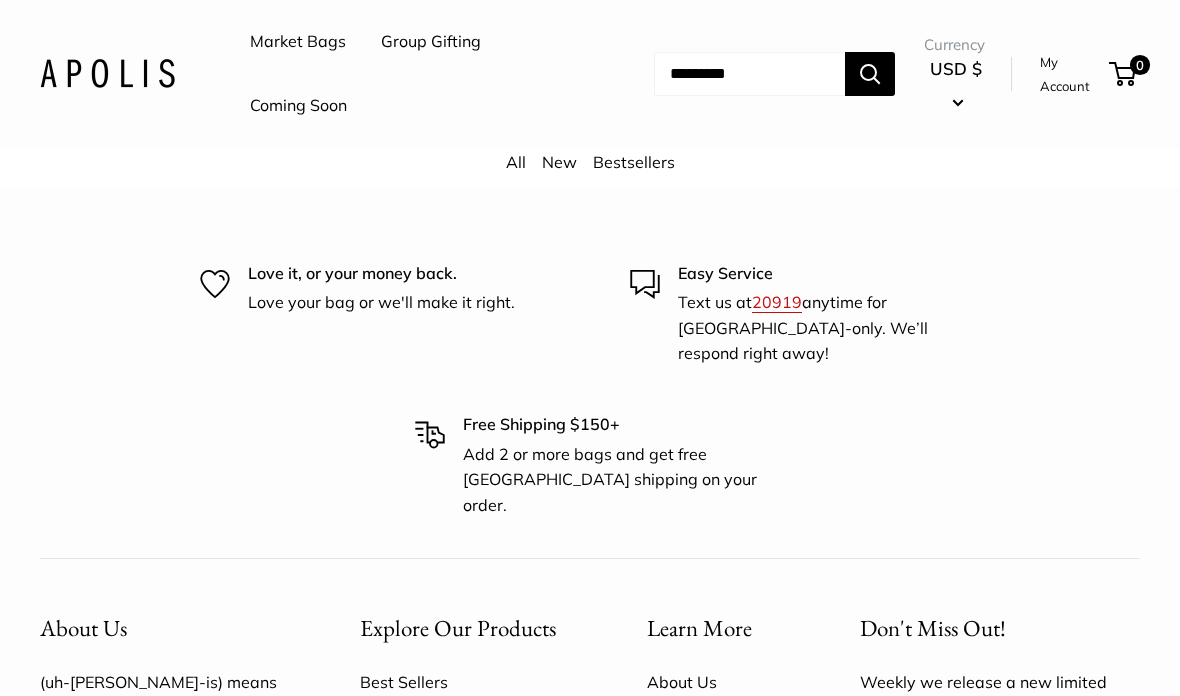 click on "Chenille sage" at bounding box center [295, -163] 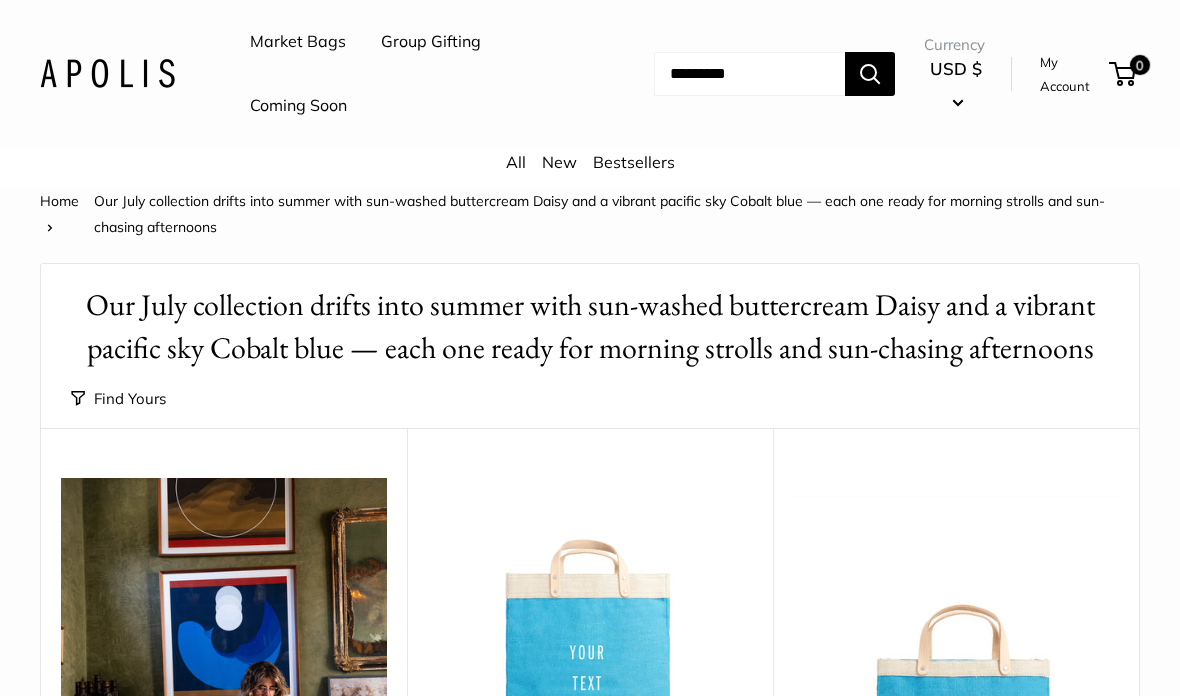 scroll, scrollTop: 0, scrollLeft: 0, axis: both 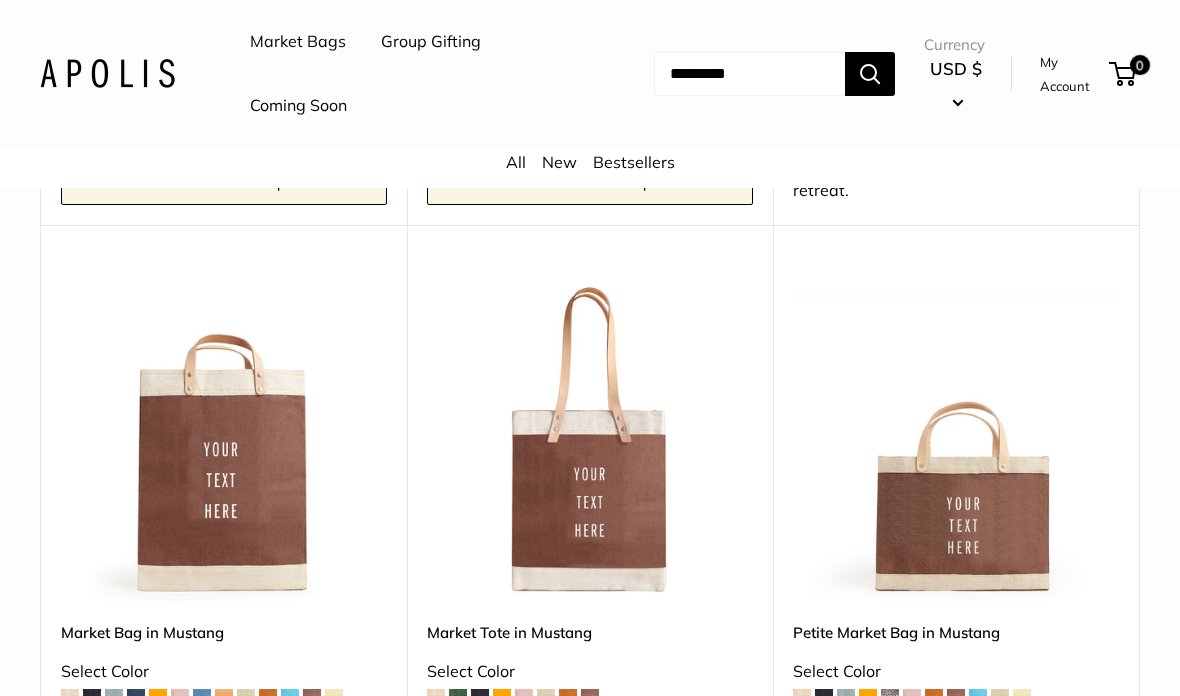 click at bounding box center [956, 438] 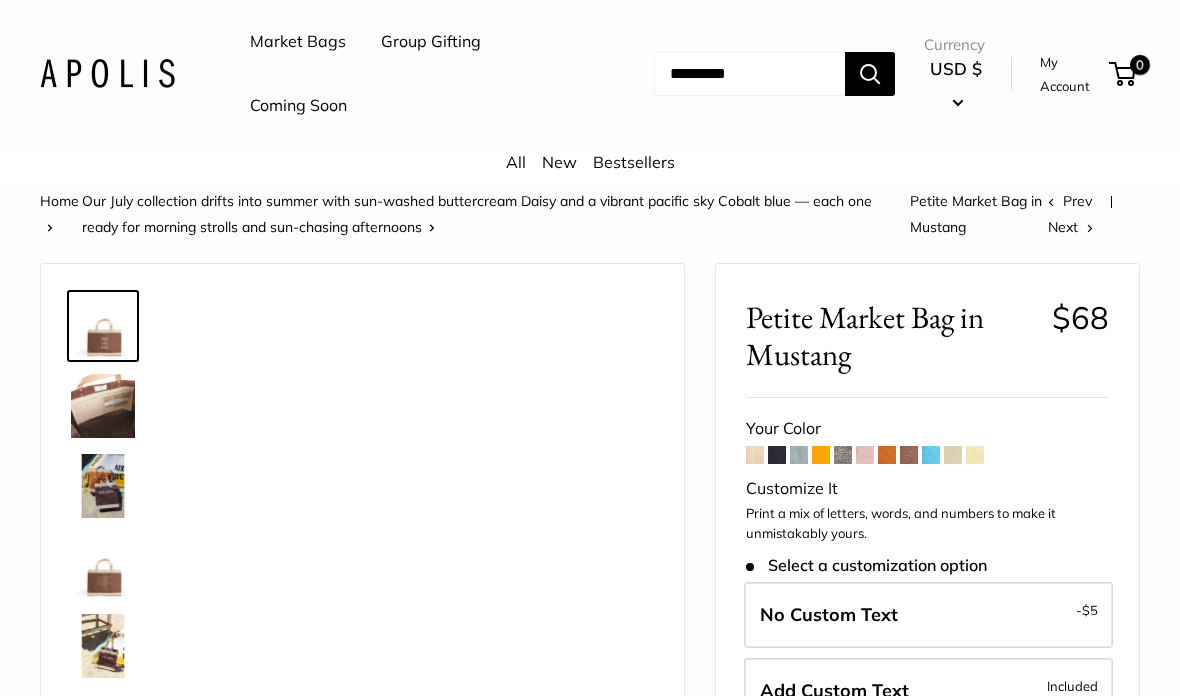 scroll, scrollTop: 0, scrollLeft: 0, axis: both 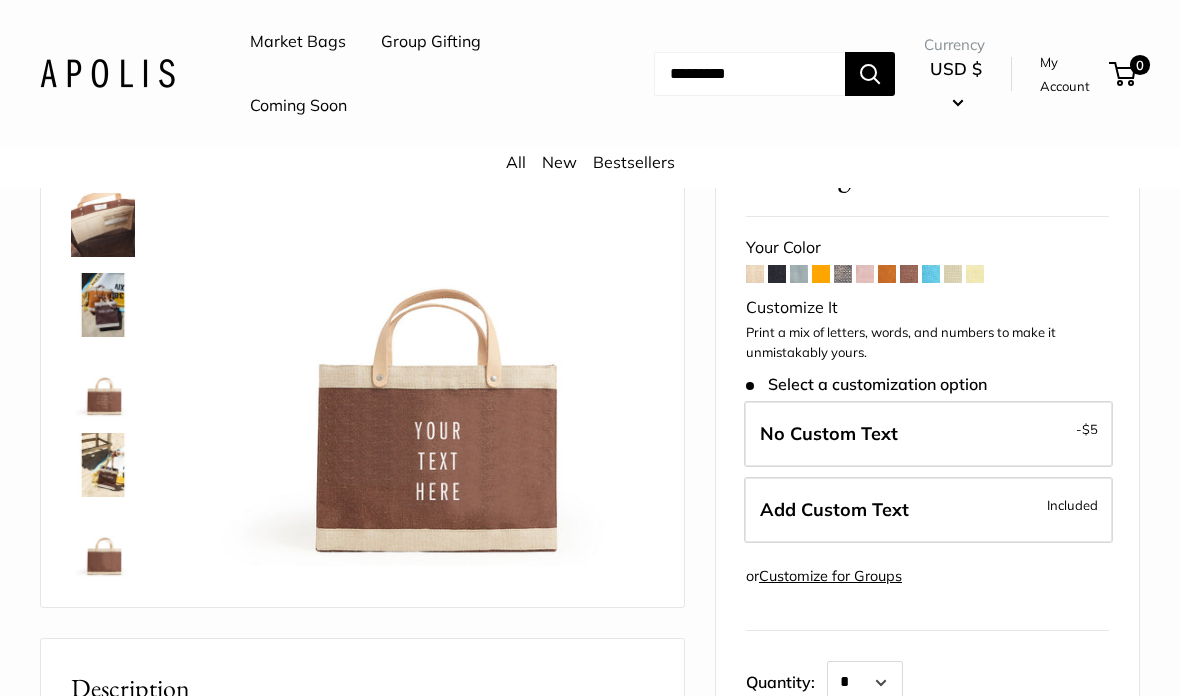 click at bounding box center (103, 466) 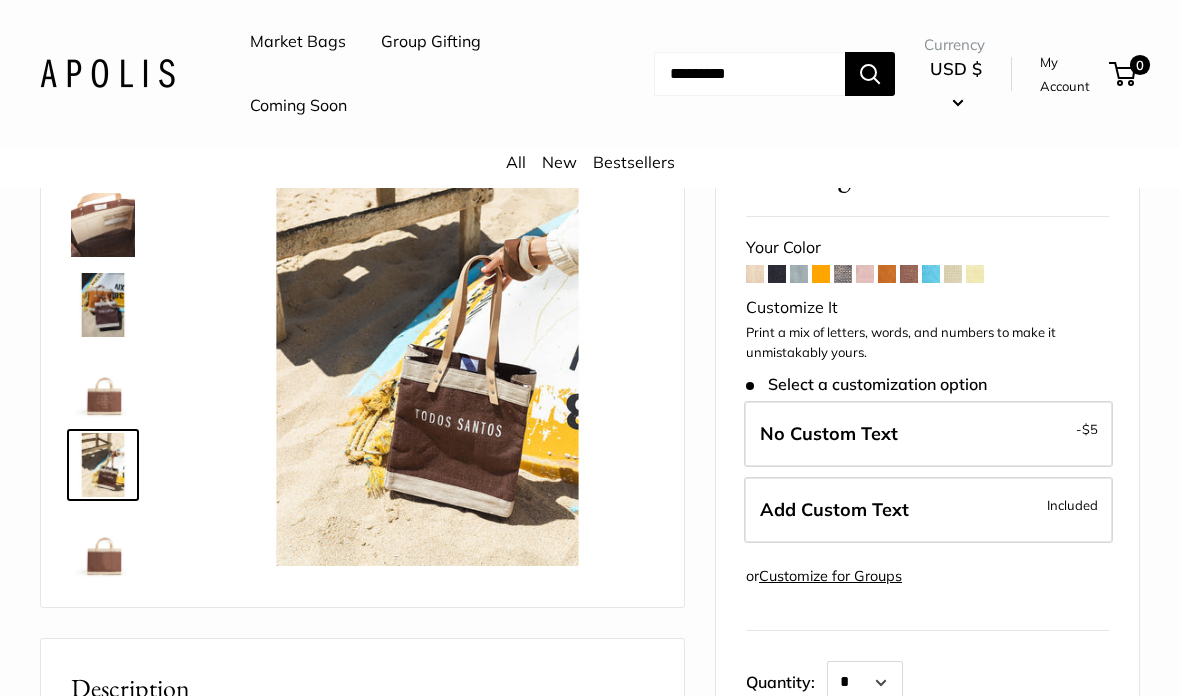 click at bounding box center [103, 545] 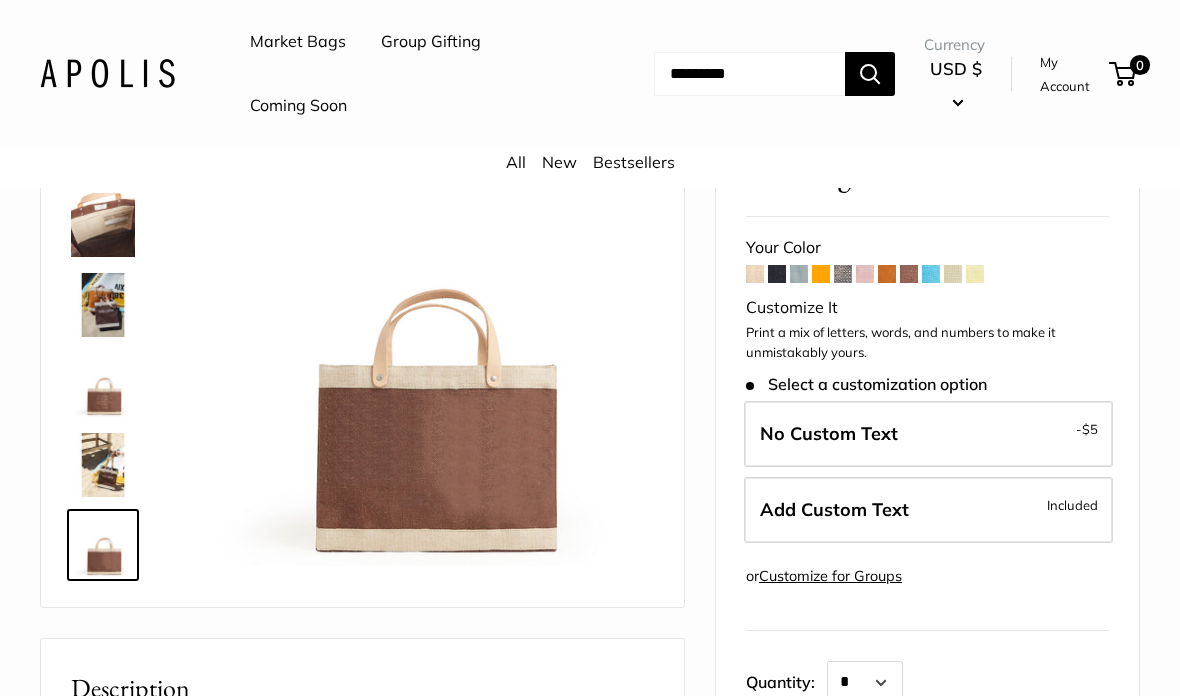click at bounding box center [103, 305] 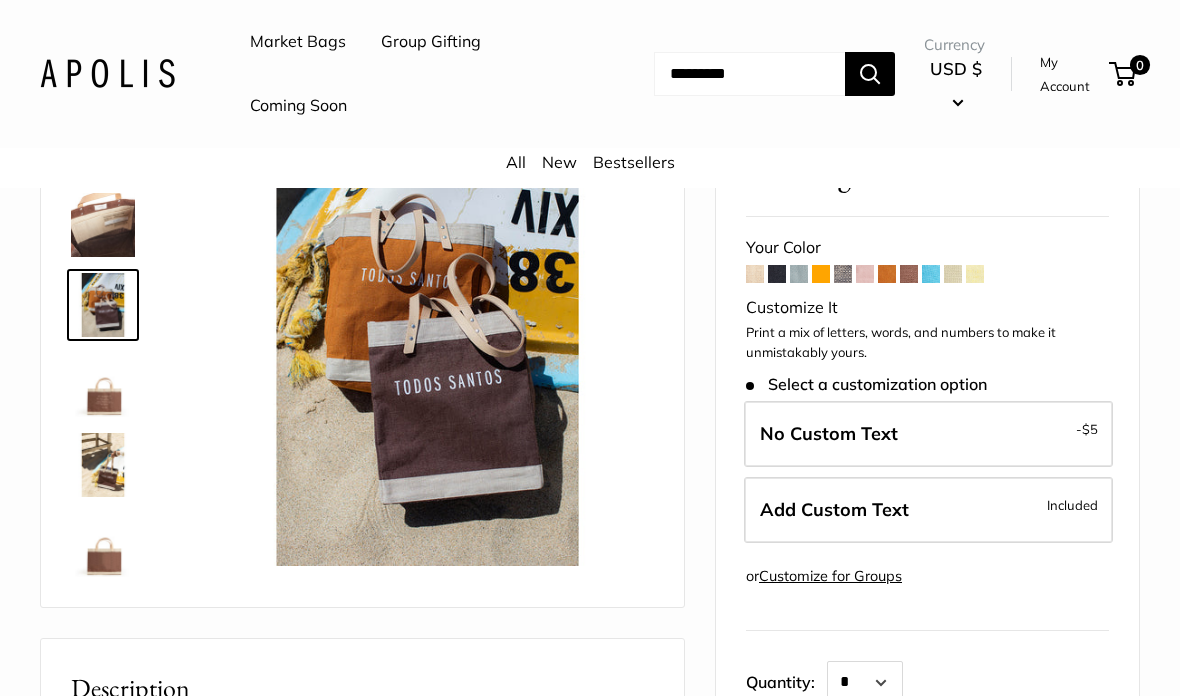 click on "Customize for Groups" at bounding box center (830, 576) 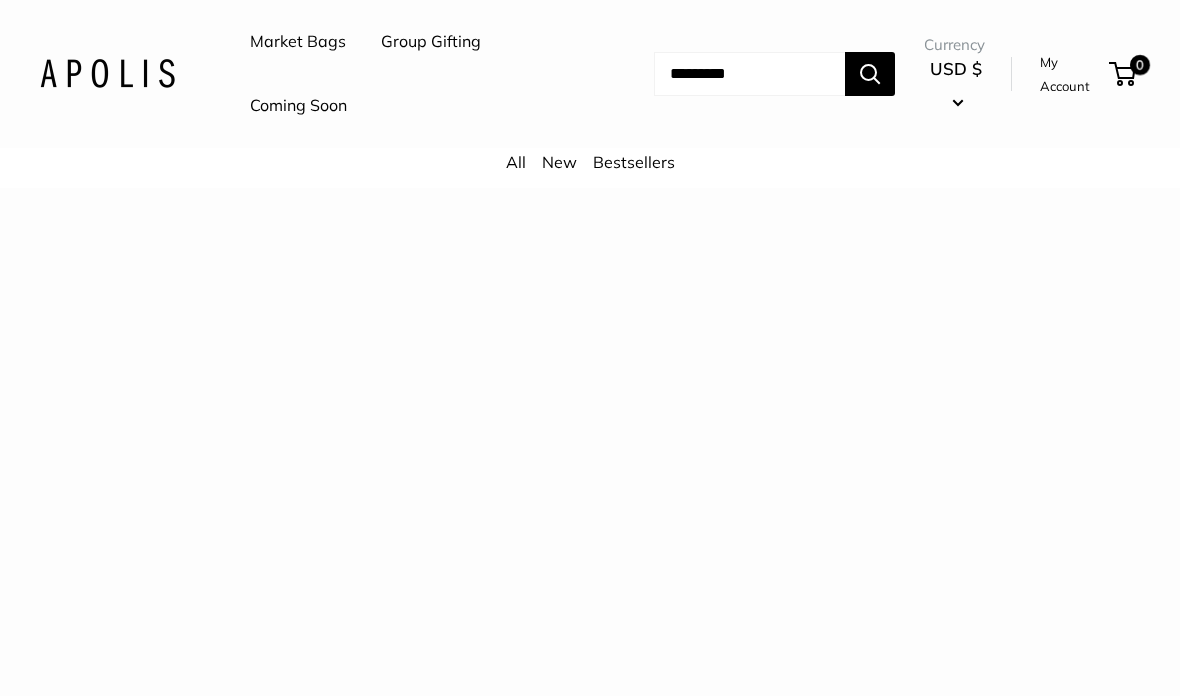 scroll, scrollTop: 0, scrollLeft: 0, axis: both 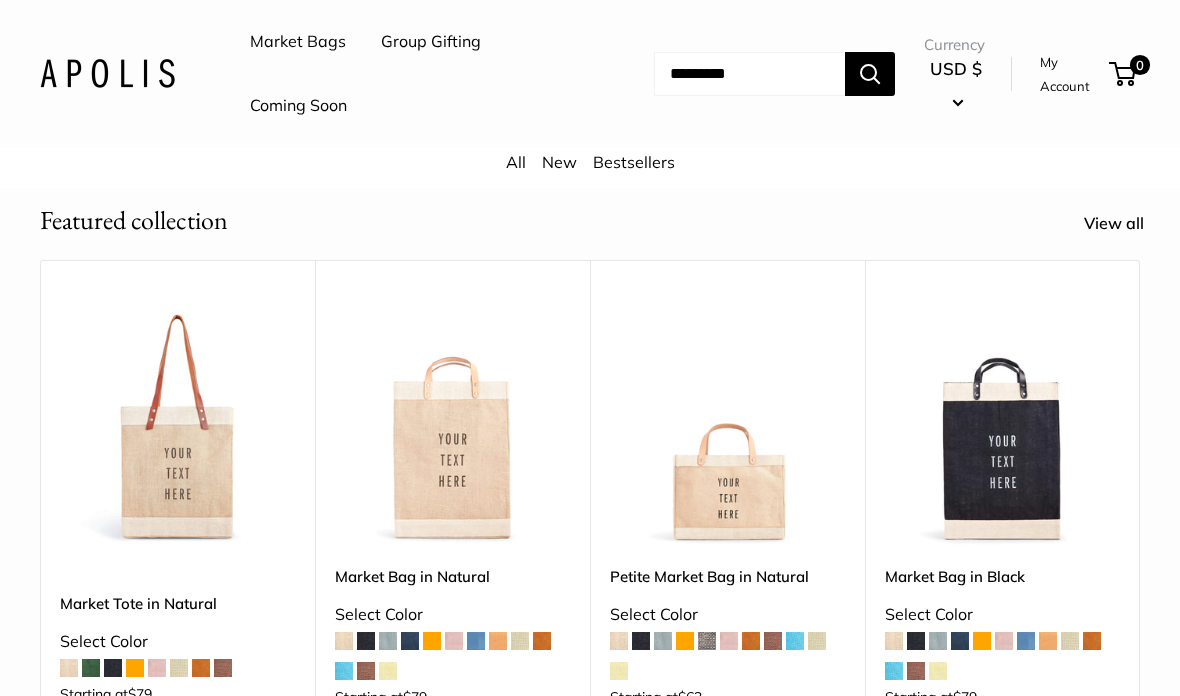 click at bounding box center [1092, 641] 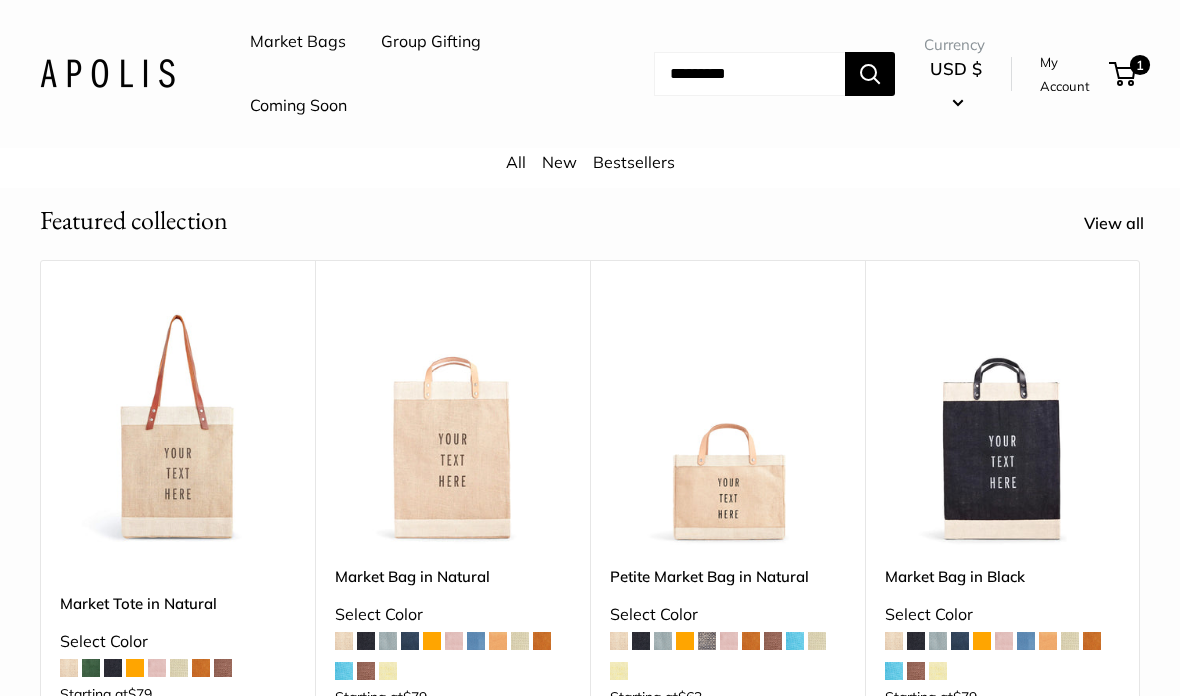 scroll, scrollTop: 776, scrollLeft: 0, axis: vertical 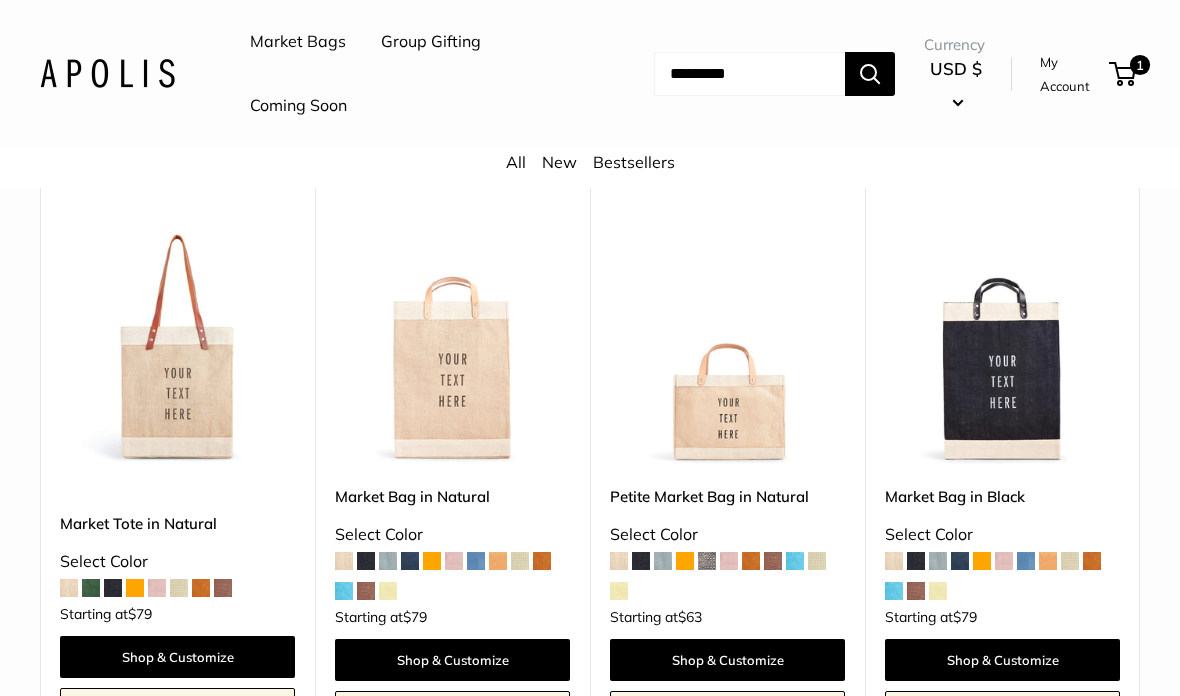 click at bounding box center (727, 347) 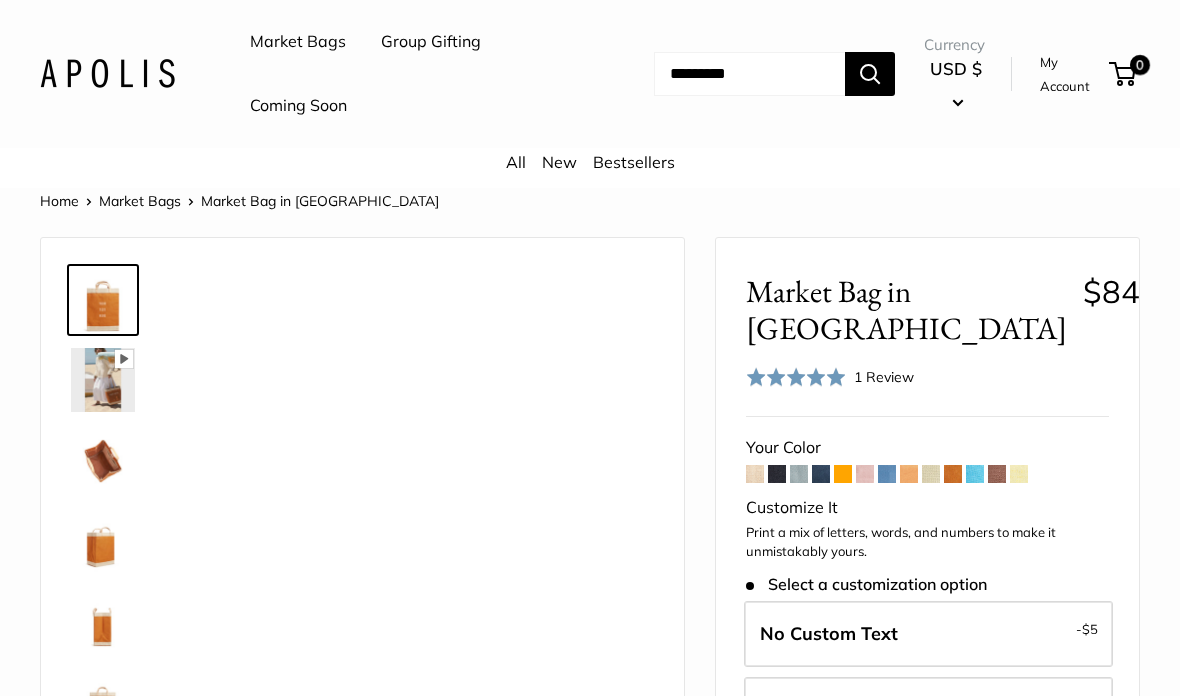 scroll, scrollTop: 0, scrollLeft: 0, axis: both 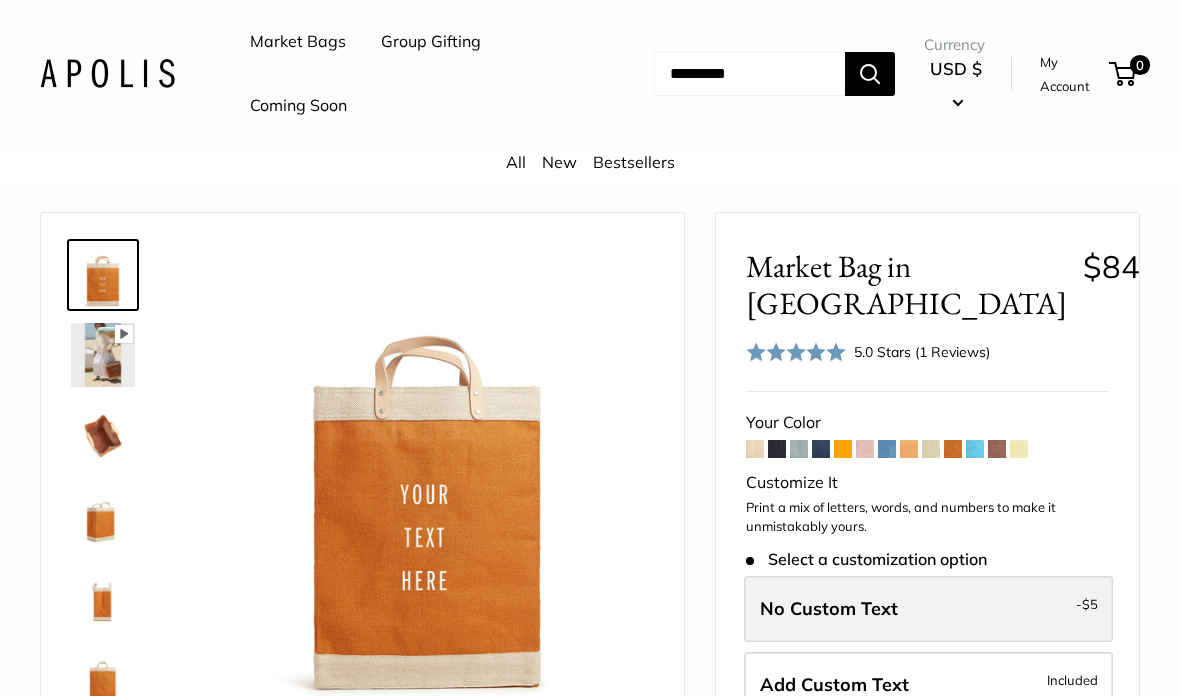 click on "No Custom Text
- $5" at bounding box center [928, 609] 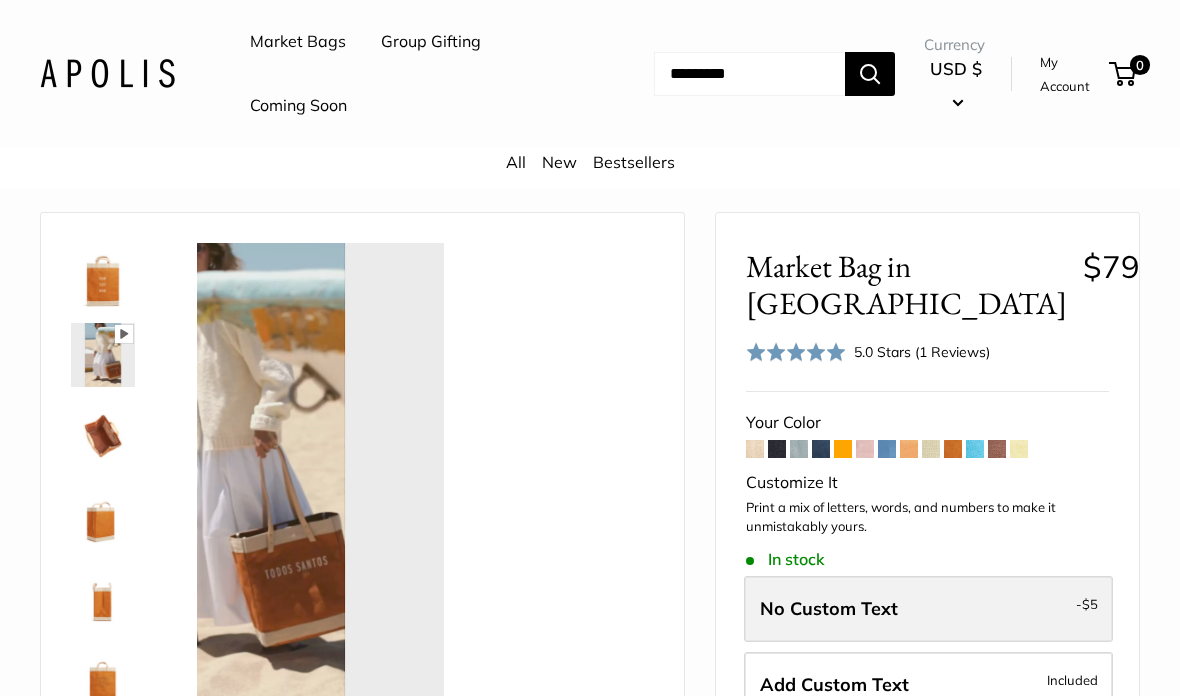 scroll, scrollTop: 105, scrollLeft: 0, axis: vertical 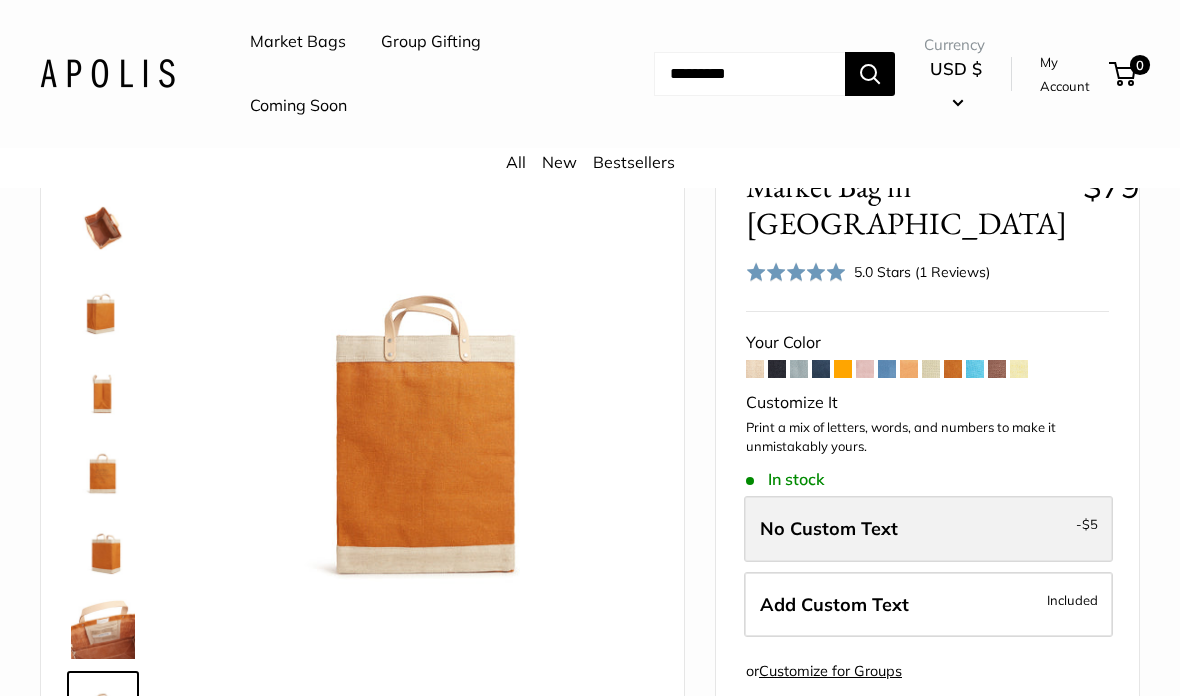 click on "No Custom Text
- $5" at bounding box center (928, 529) 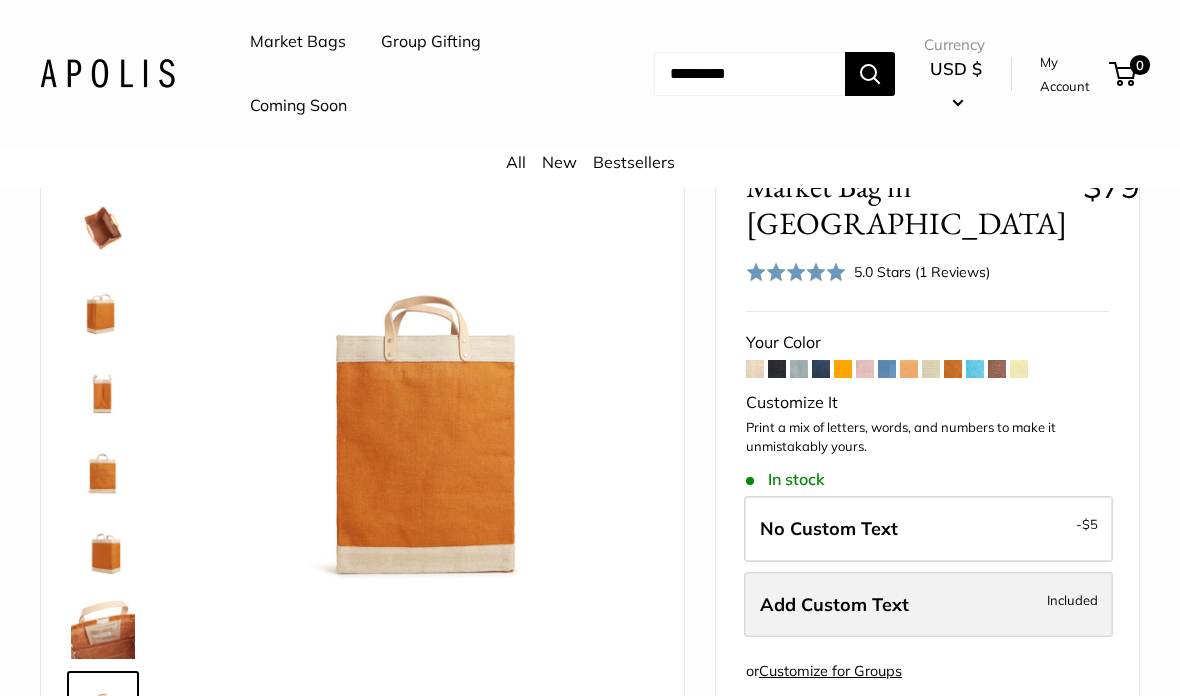 click on "Add Custom Text" at bounding box center (834, 604) 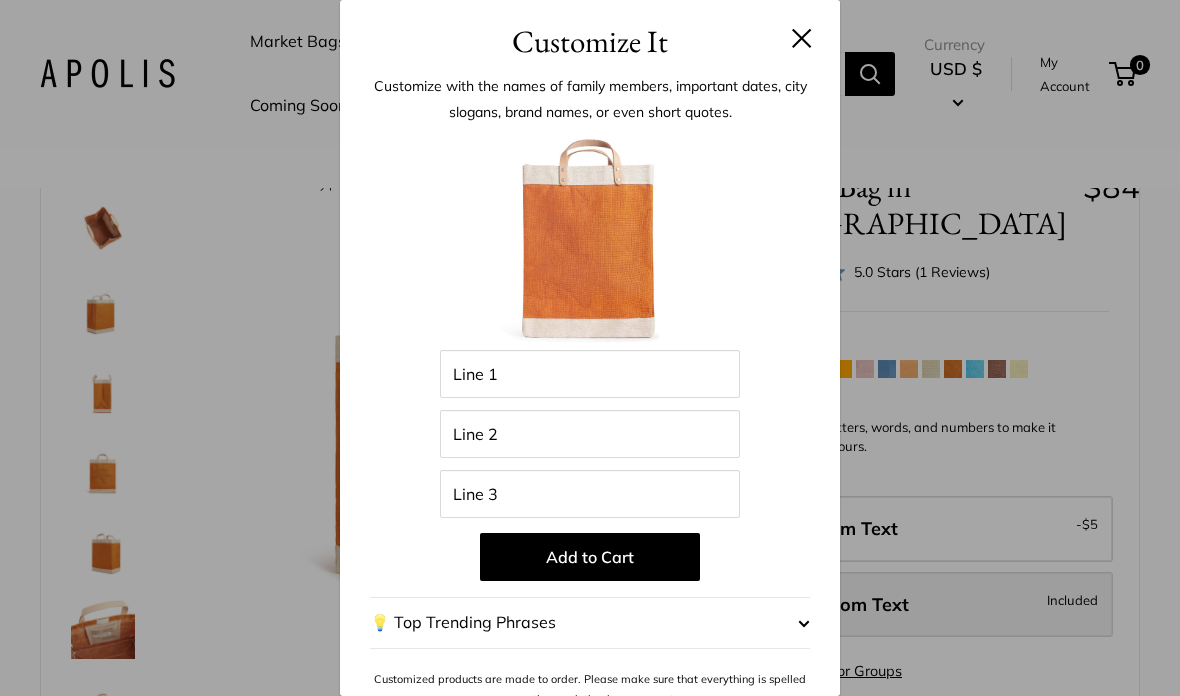 scroll, scrollTop: 0, scrollLeft: 0, axis: both 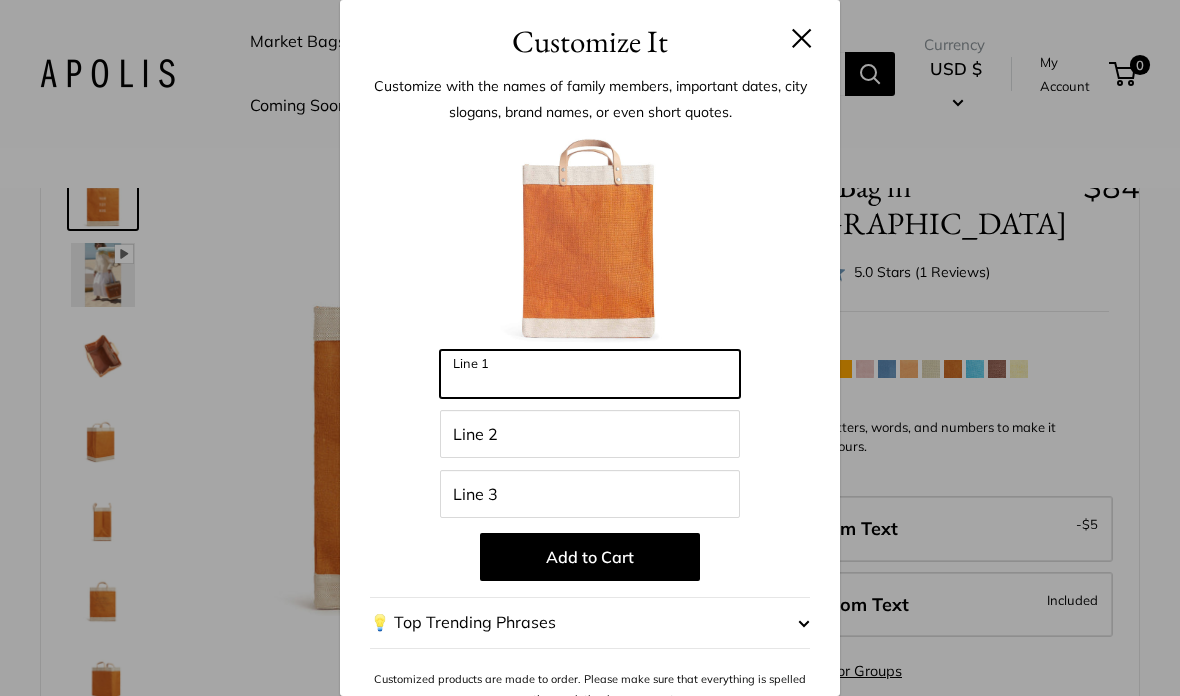 click on "Line 1" at bounding box center [590, 374] 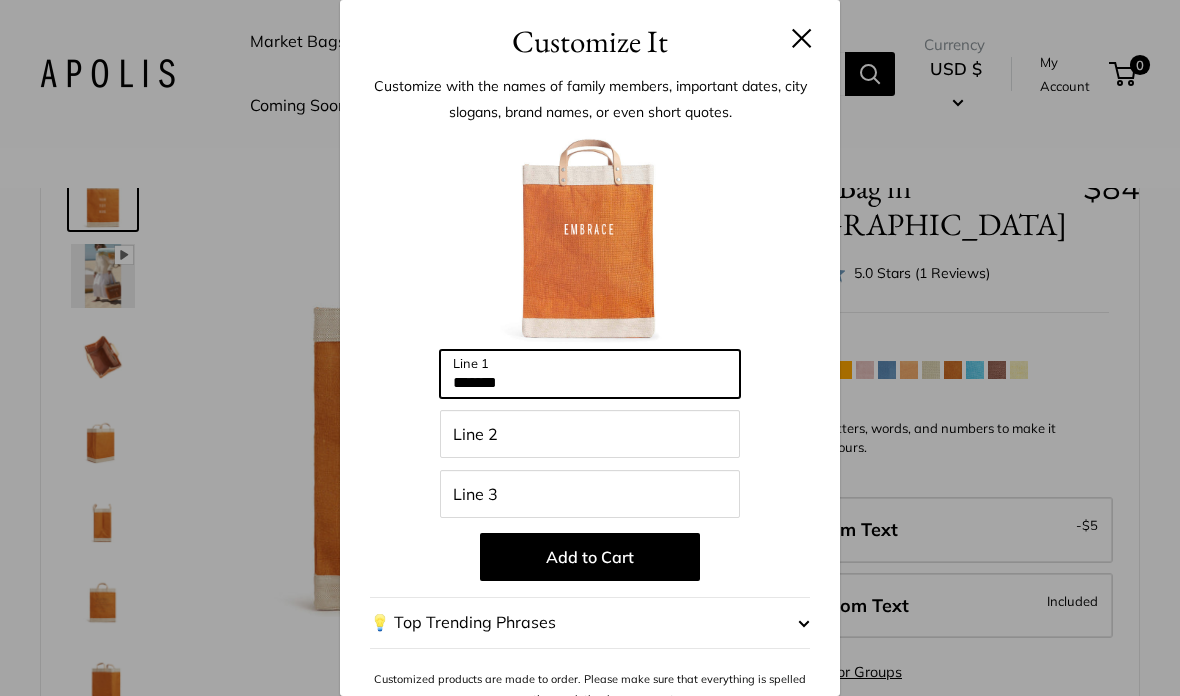 type on "*******" 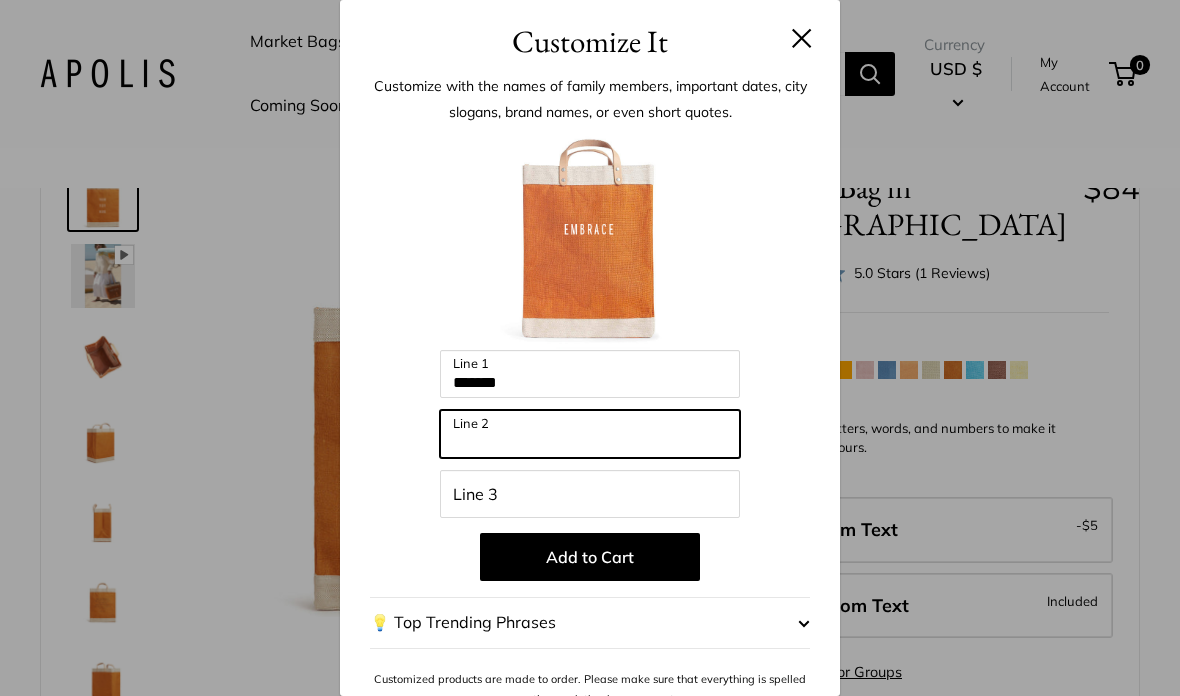 click on "Line 2" at bounding box center [590, 434] 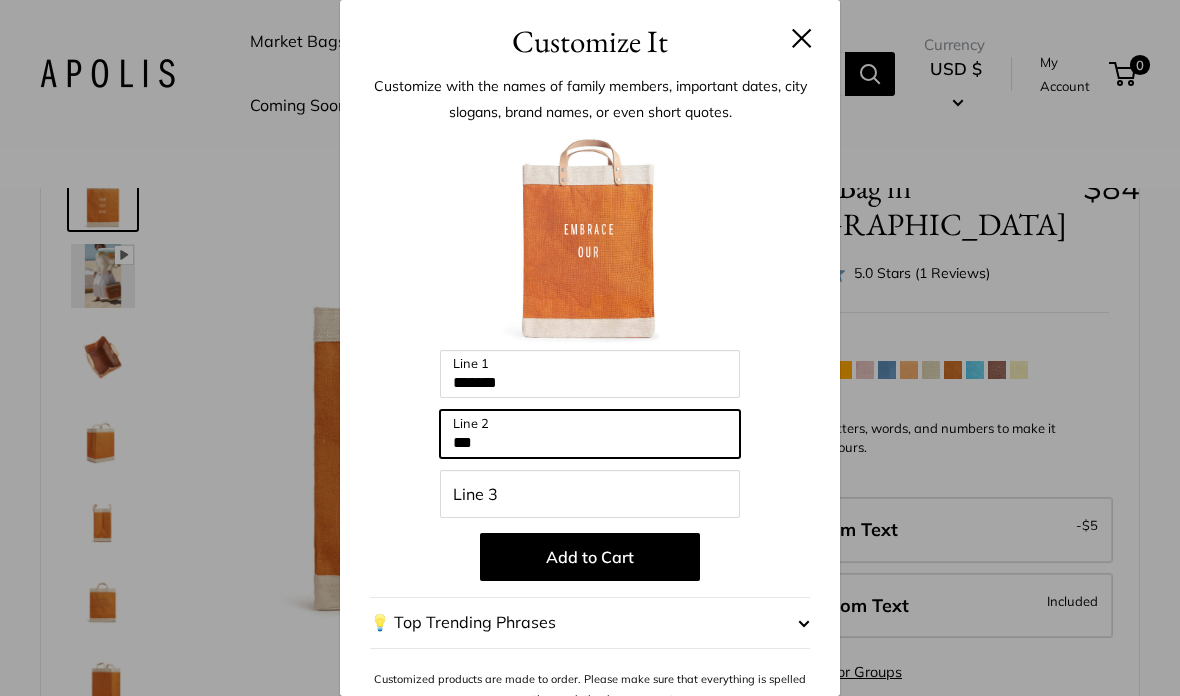 type on "***" 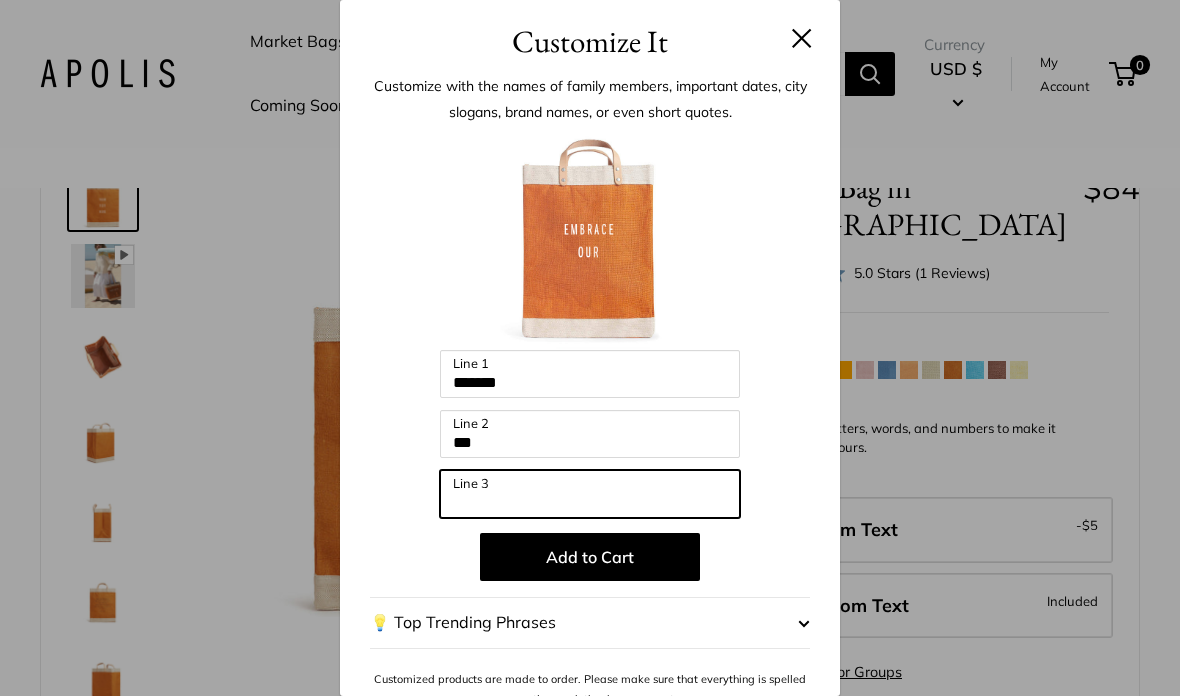 click on "Line 3" at bounding box center [590, 494] 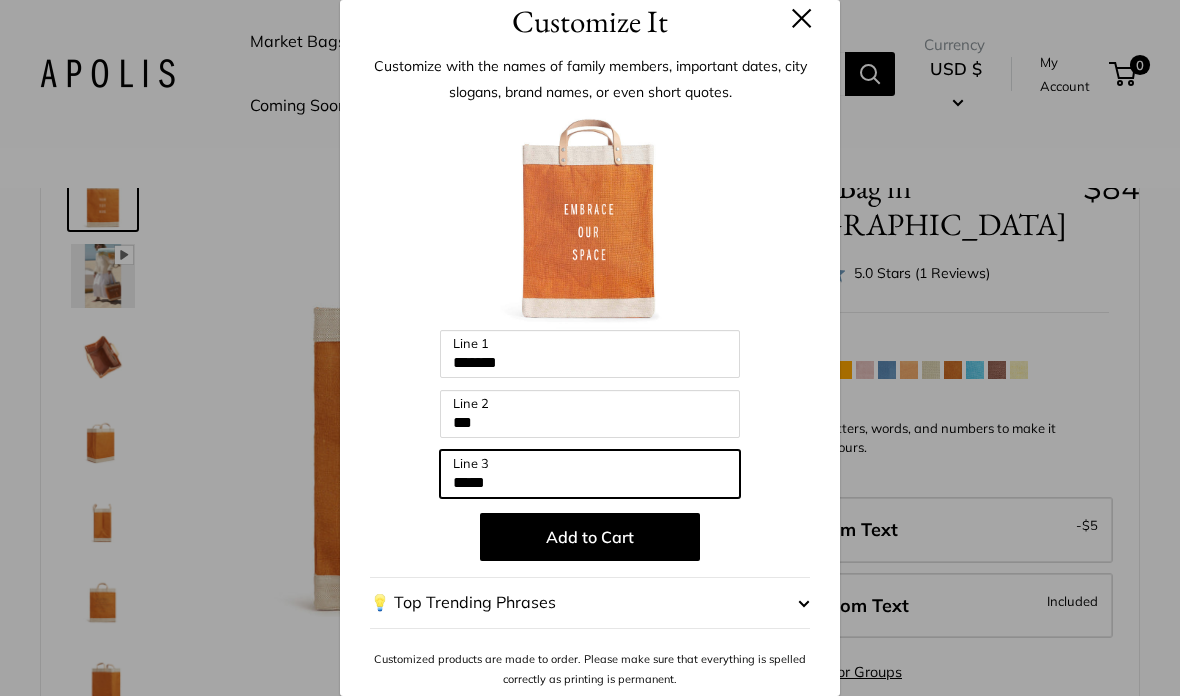 scroll, scrollTop: 19, scrollLeft: 0, axis: vertical 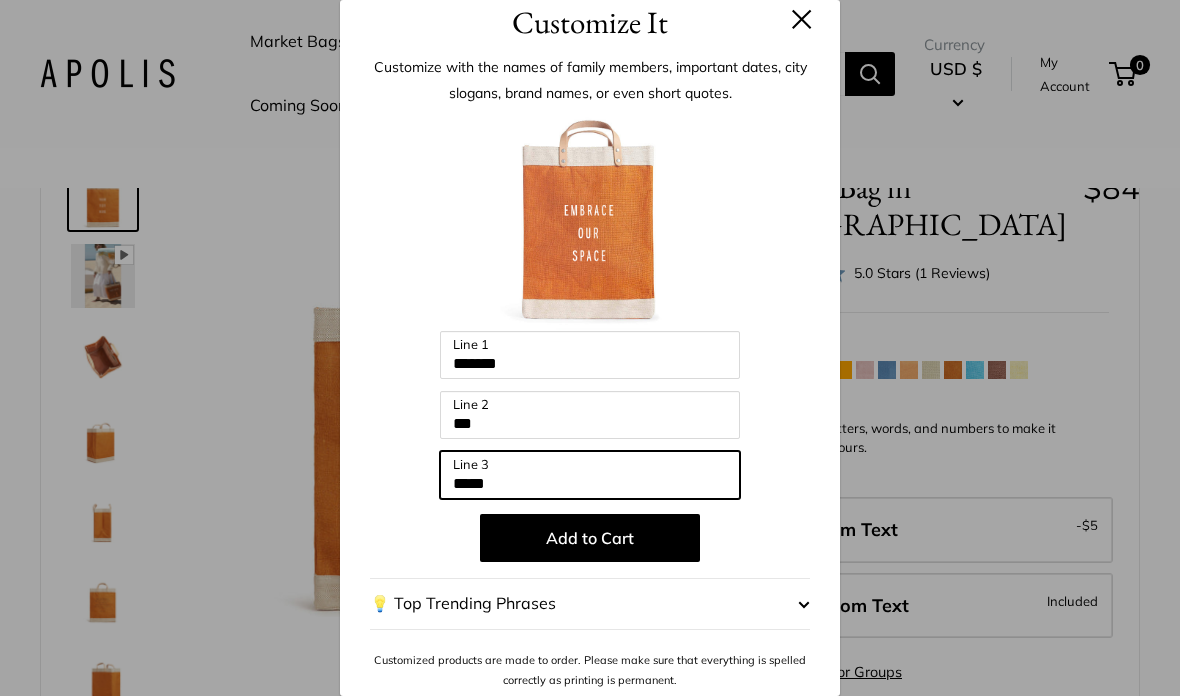 type on "*****" 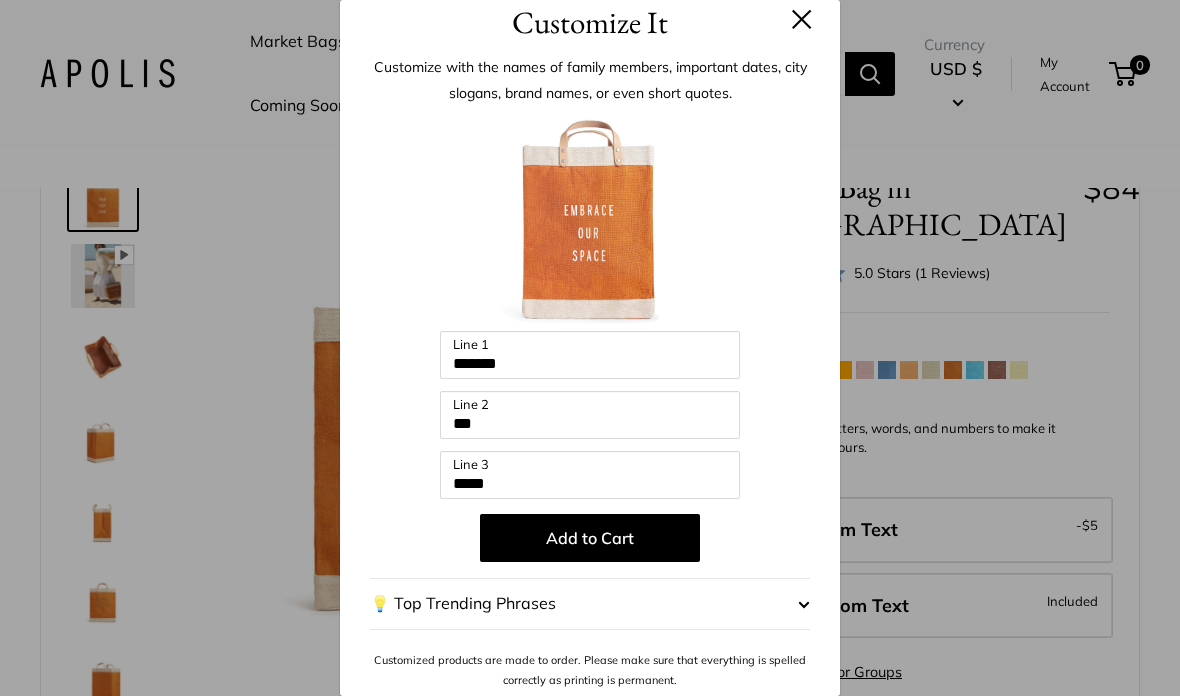 click at bounding box center (590, 221) 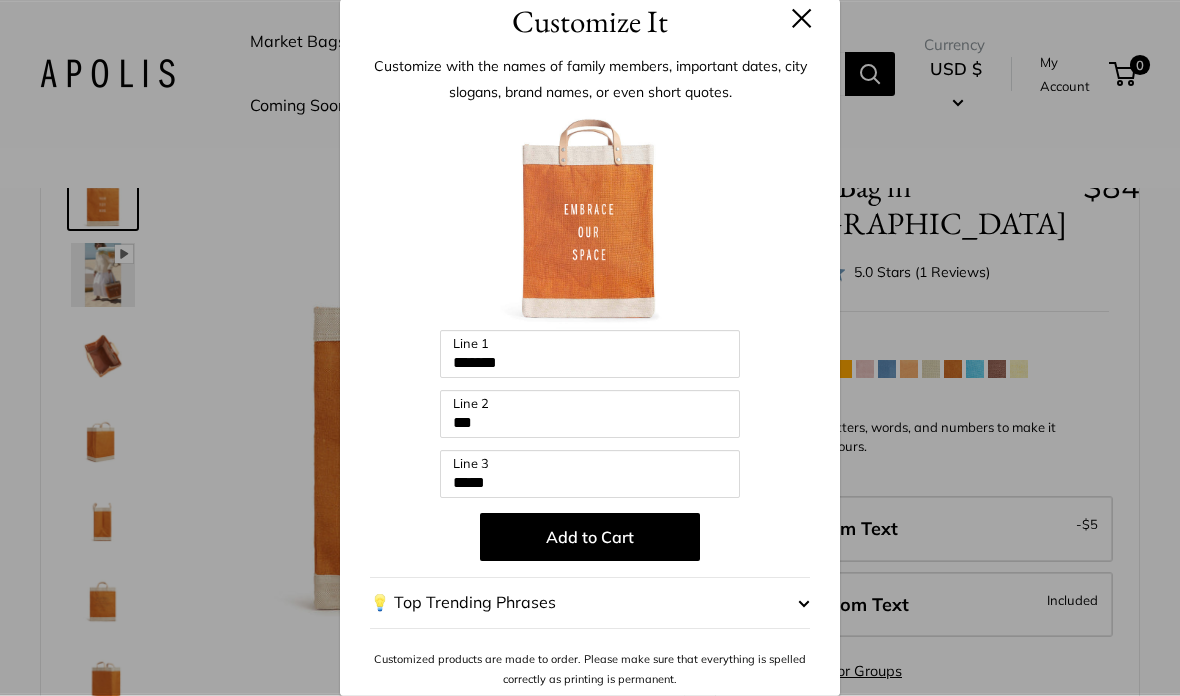 scroll, scrollTop: 105, scrollLeft: 0, axis: vertical 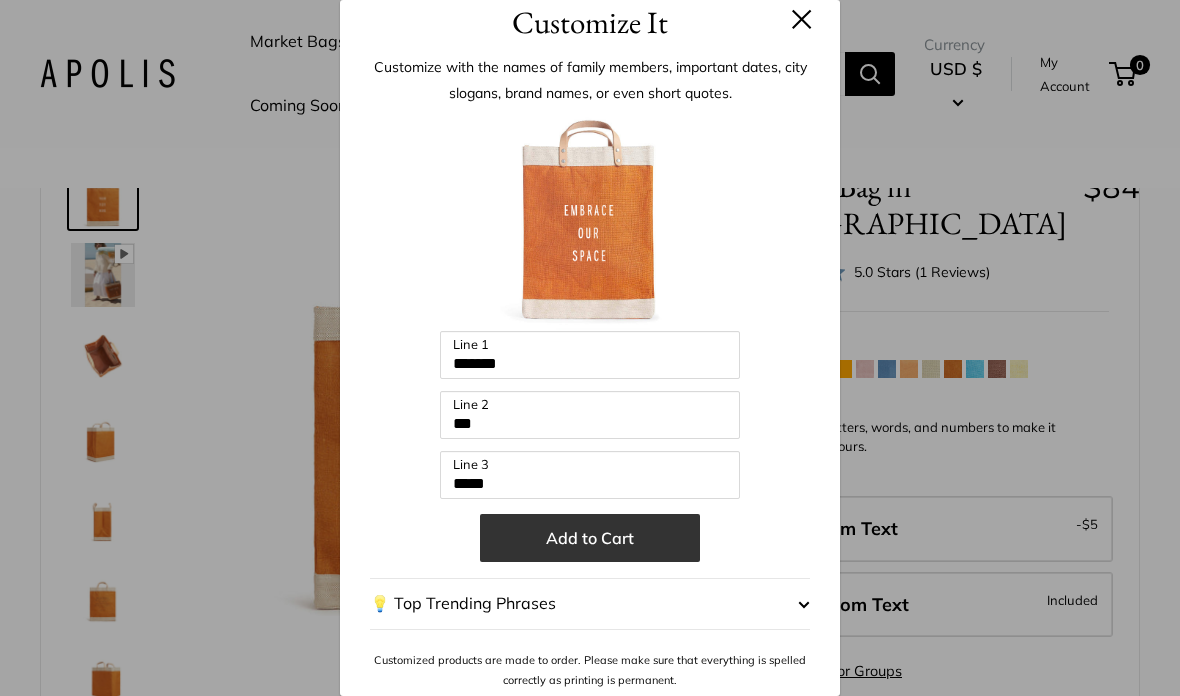click on "Add to Cart" at bounding box center [590, 538] 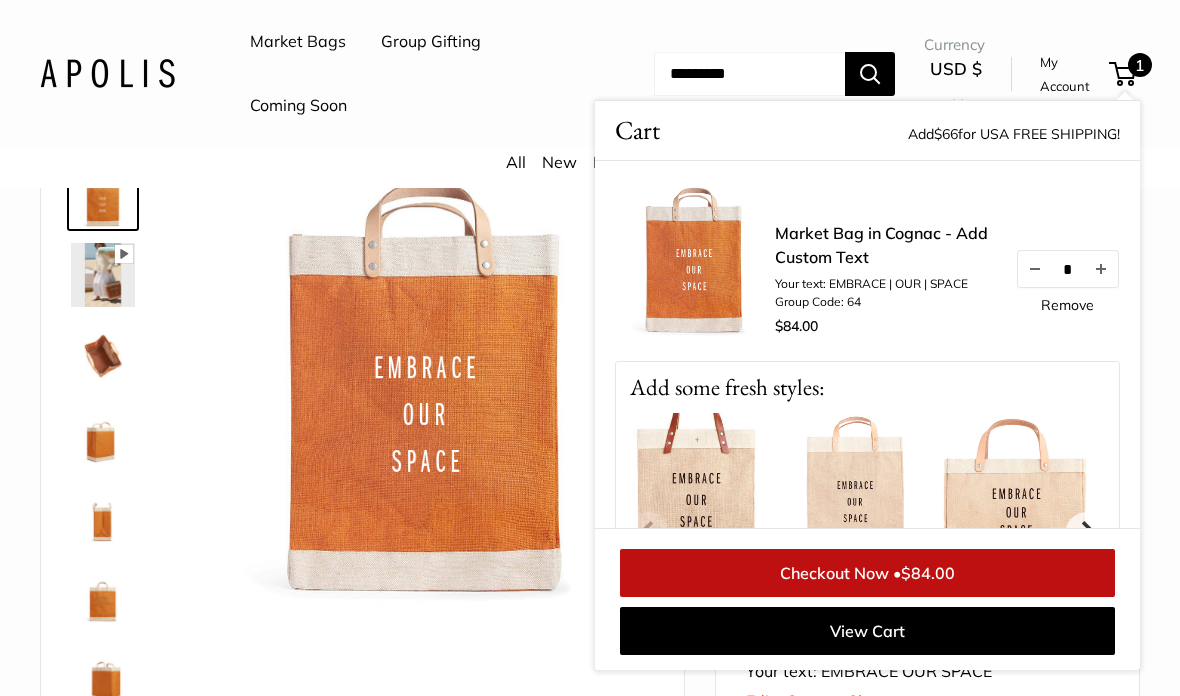 click at bounding box center [427, 389] 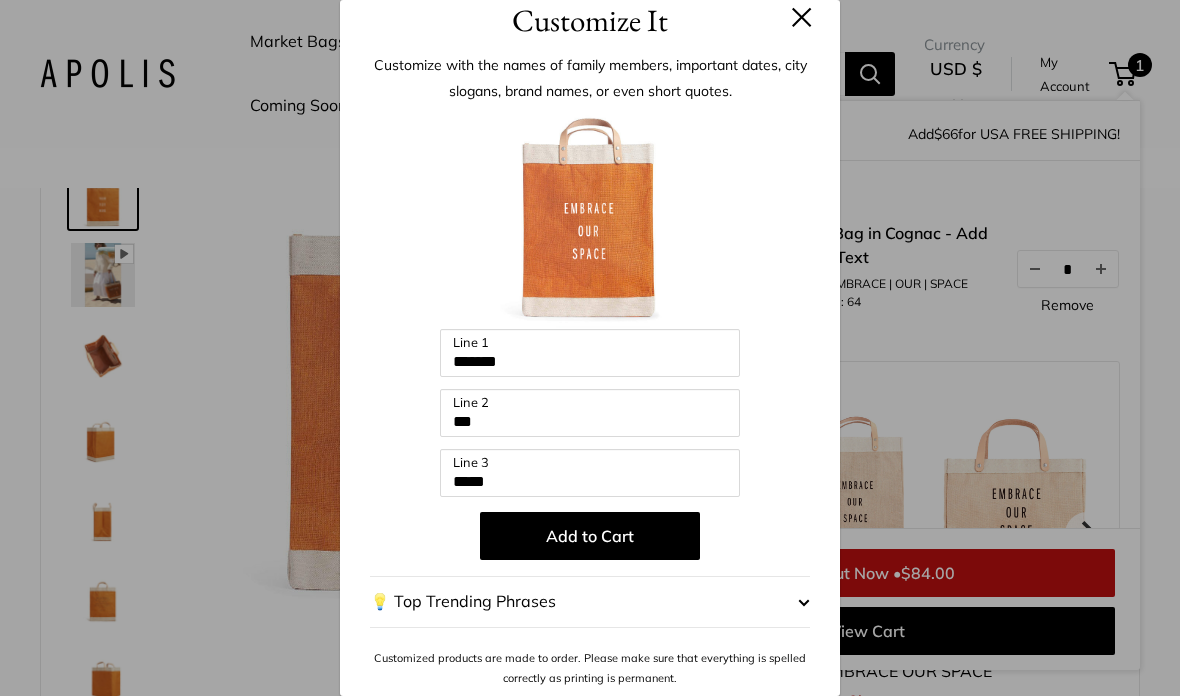 scroll, scrollTop: 19, scrollLeft: 0, axis: vertical 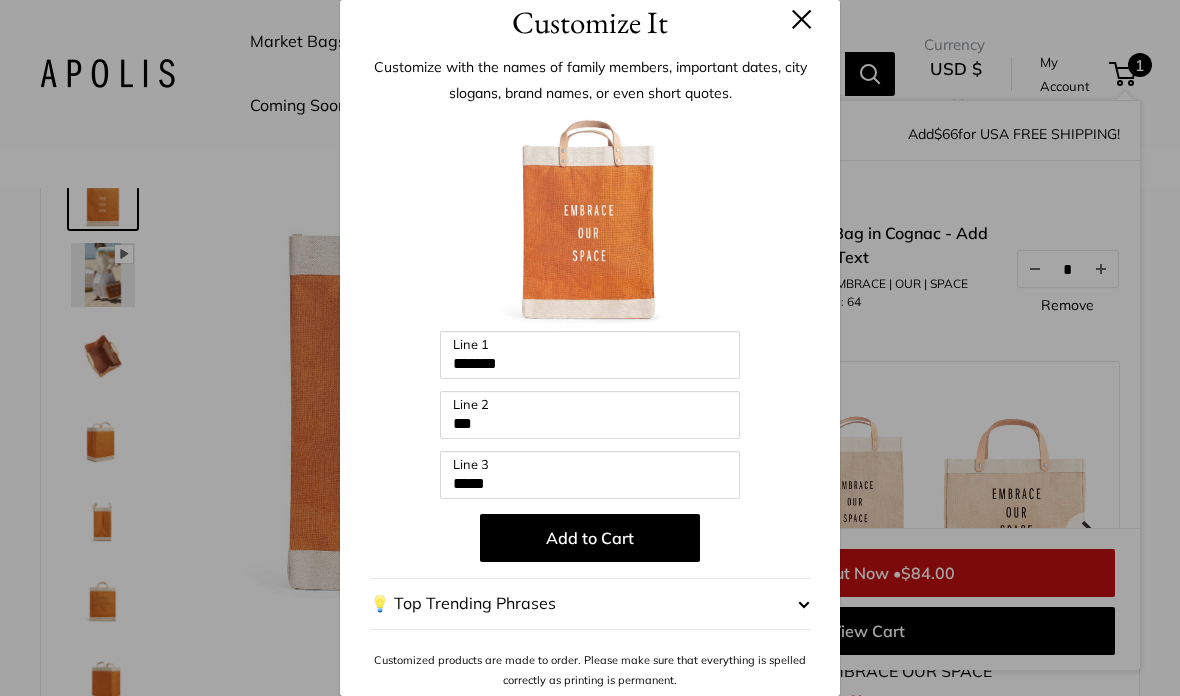 click at bounding box center (804, 604) 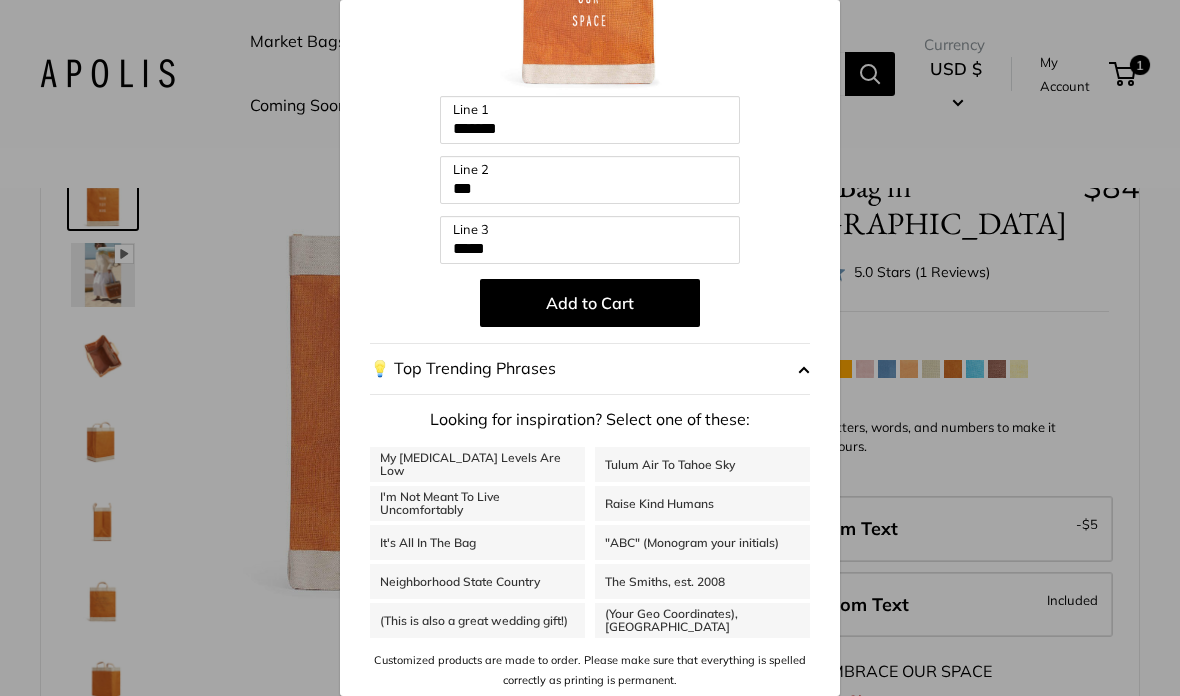 scroll, scrollTop: 253, scrollLeft: 0, axis: vertical 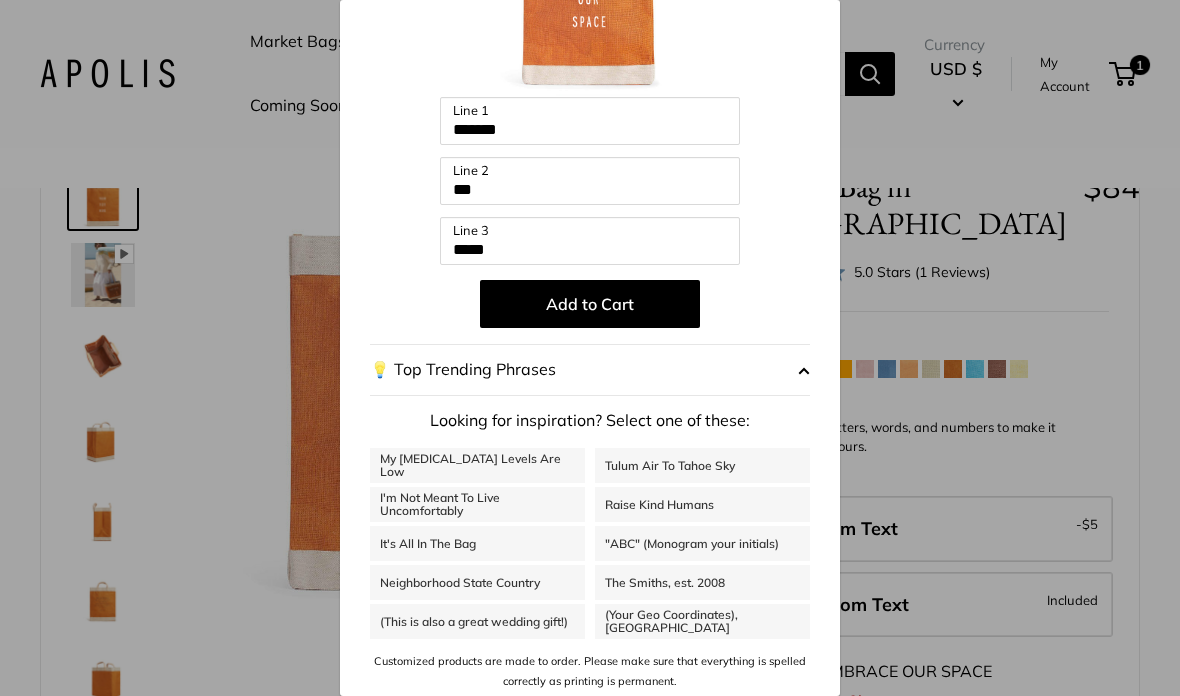 click on "Customize It
Customize with the names of family members, important dates, city slogans, brand names, or even short quotes.
Enter 42 letters
*******
Line 1
***
Line 2
*****
Line 3
Add to Cart
💡 Top Trending Phrases
Looking for inspiration? Select one of these: Tulum Air To Tahoe Sky" at bounding box center [590, 348] 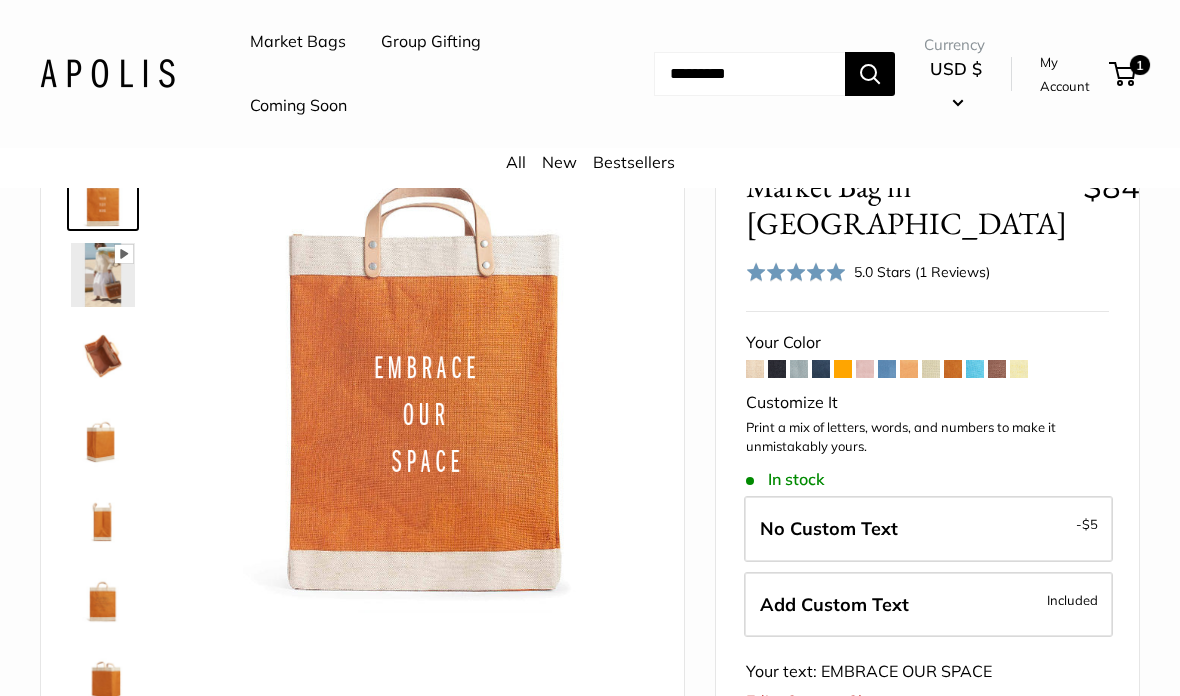 click at bounding box center [427, 389] 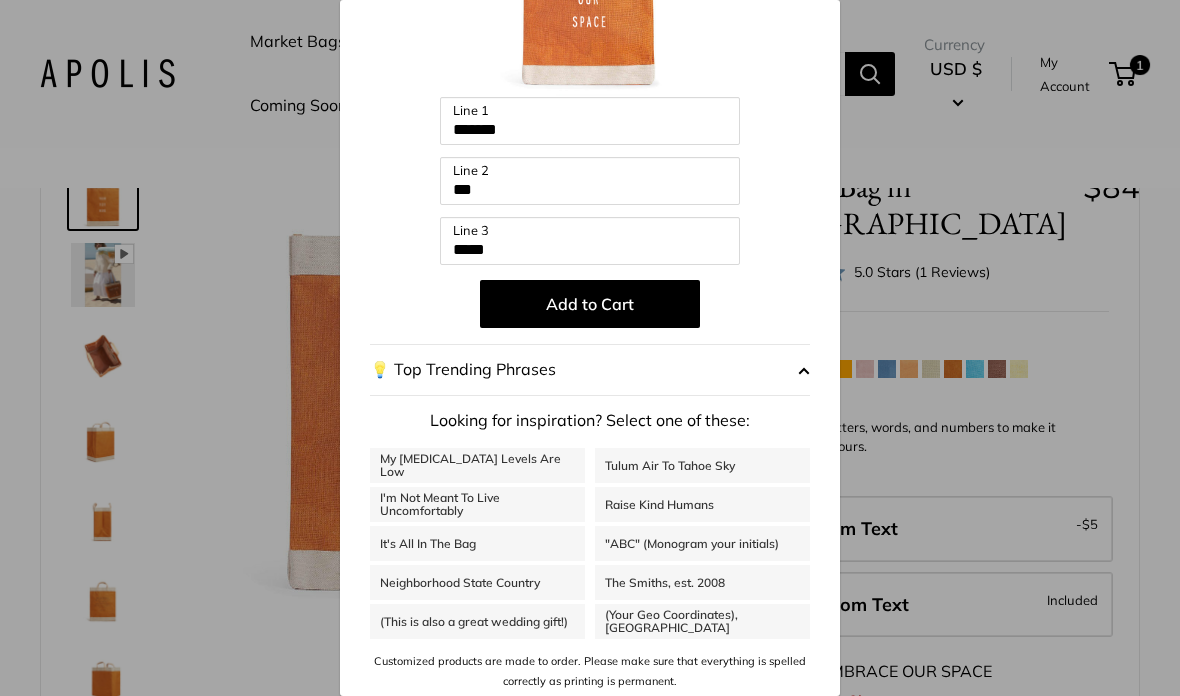 click on "Customize It
Customize with the names of family members, important dates, city slogans, brand names, or even short quotes.
Enter 42 letters
*******
Line 1
***
Line 2
*****
Line 3
Add to Cart
💡 Top Trending Phrases
Looking for inspiration? Select one of these: Tulum Air To Tahoe Sky" at bounding box center (590, 348) 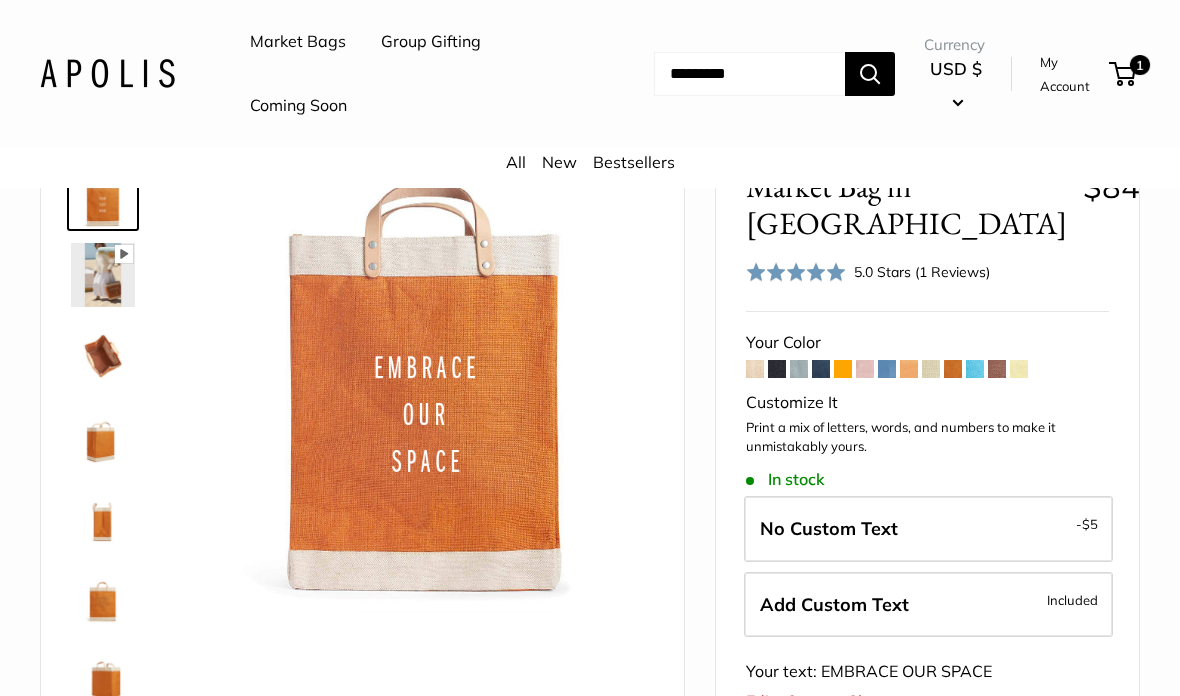click at bounding box center [103, 355] 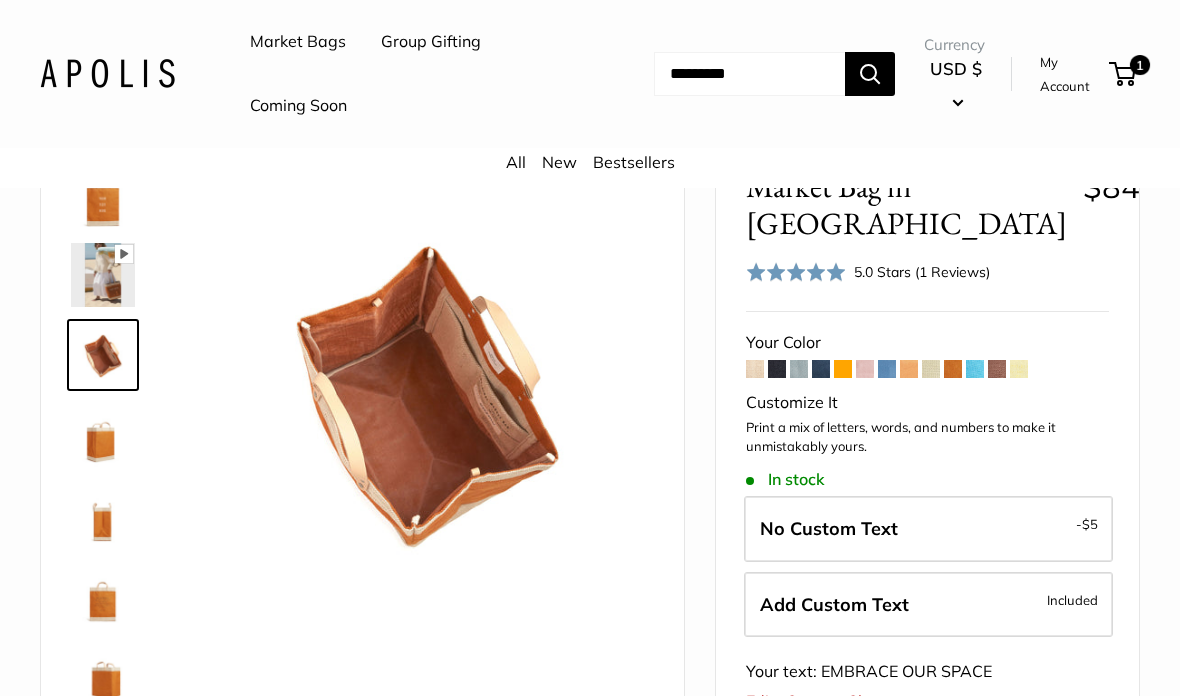 click at bounding box center (103, 435) 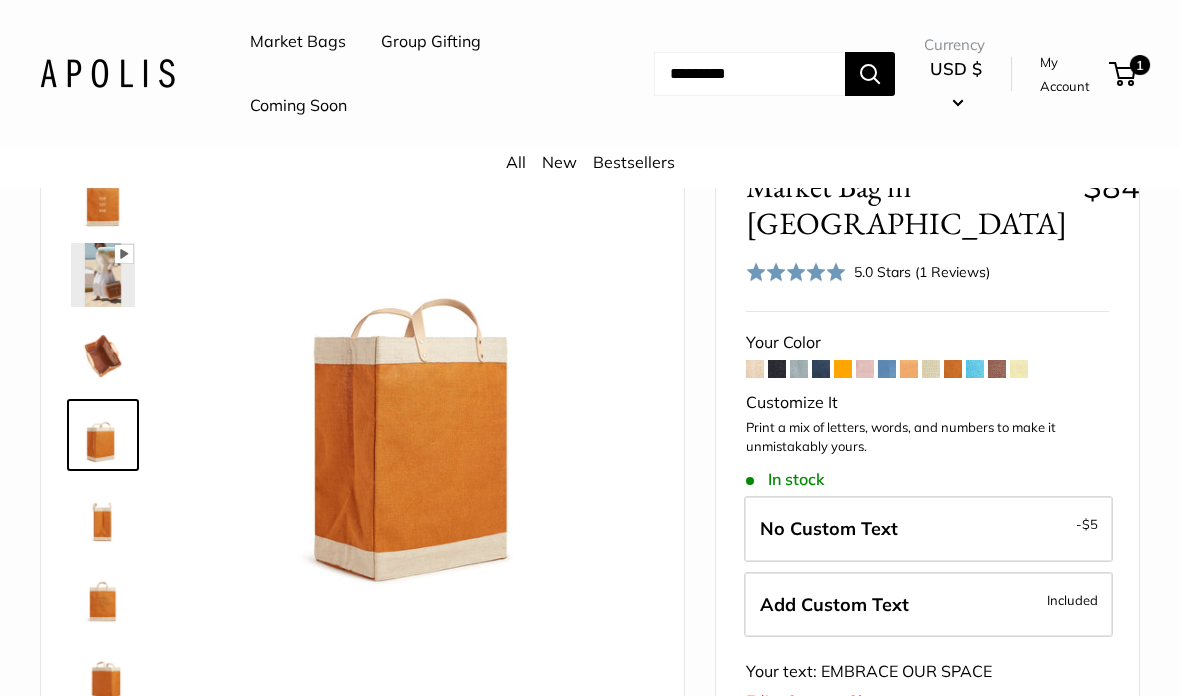 click at bounding box center (103, 515) 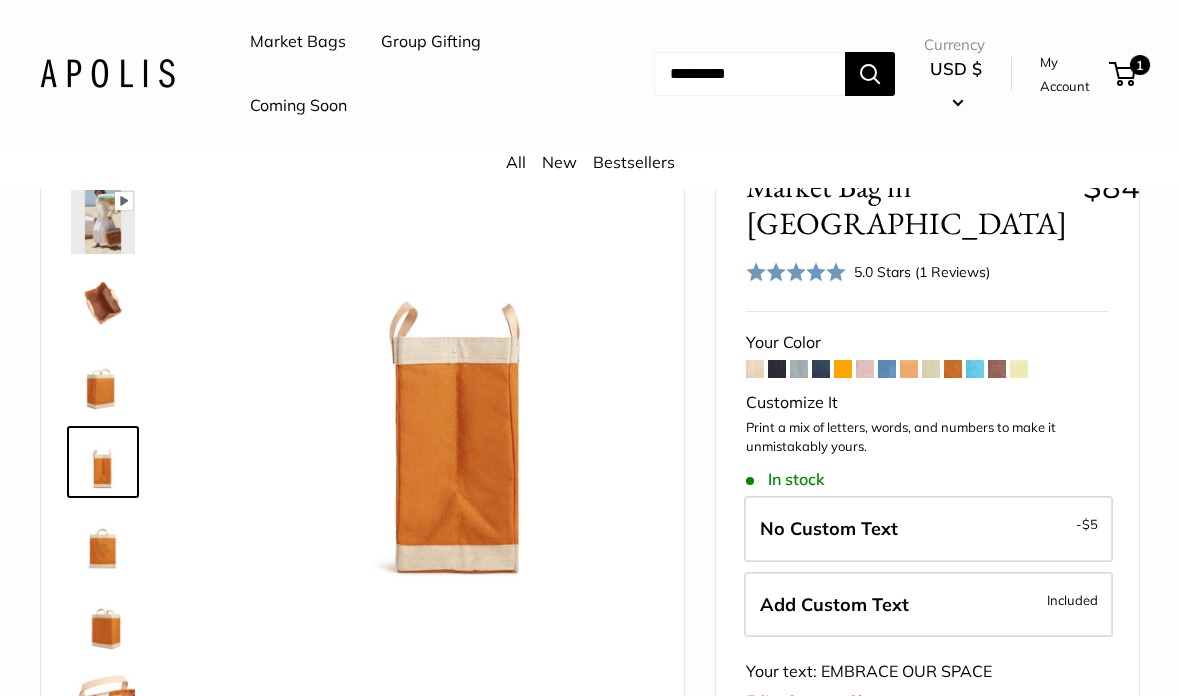 scroll, scrollTop: 62, scrollLeft: 0, axis: vertical 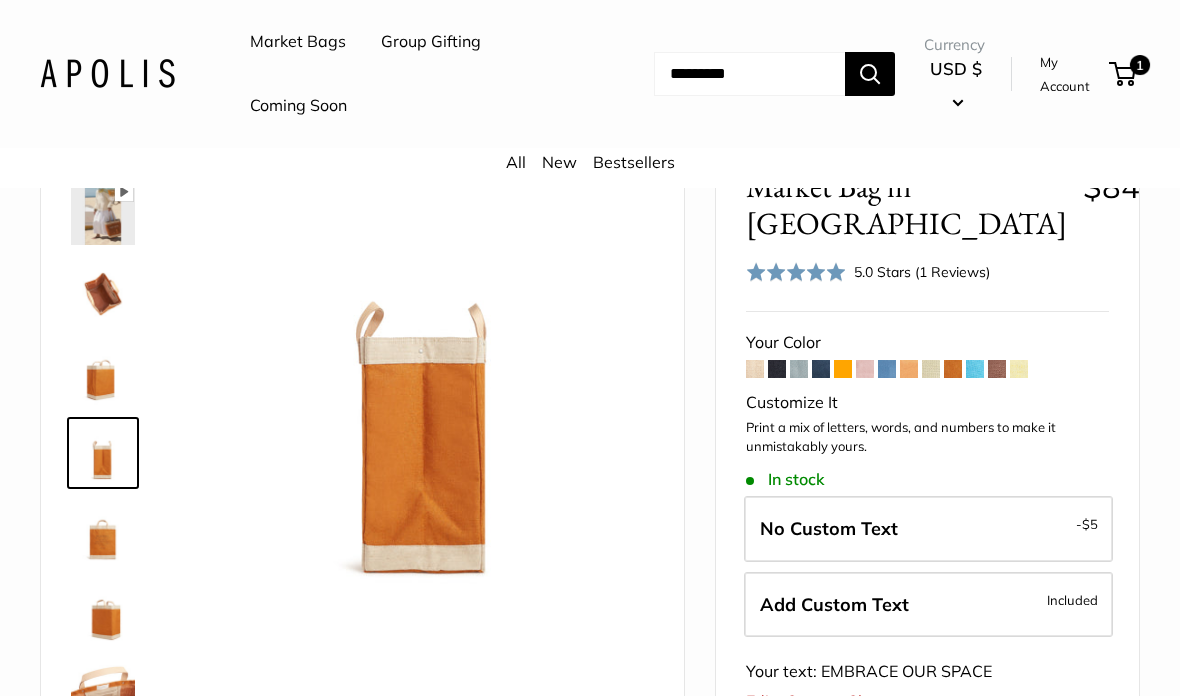 click at bounding box center [103, 533] 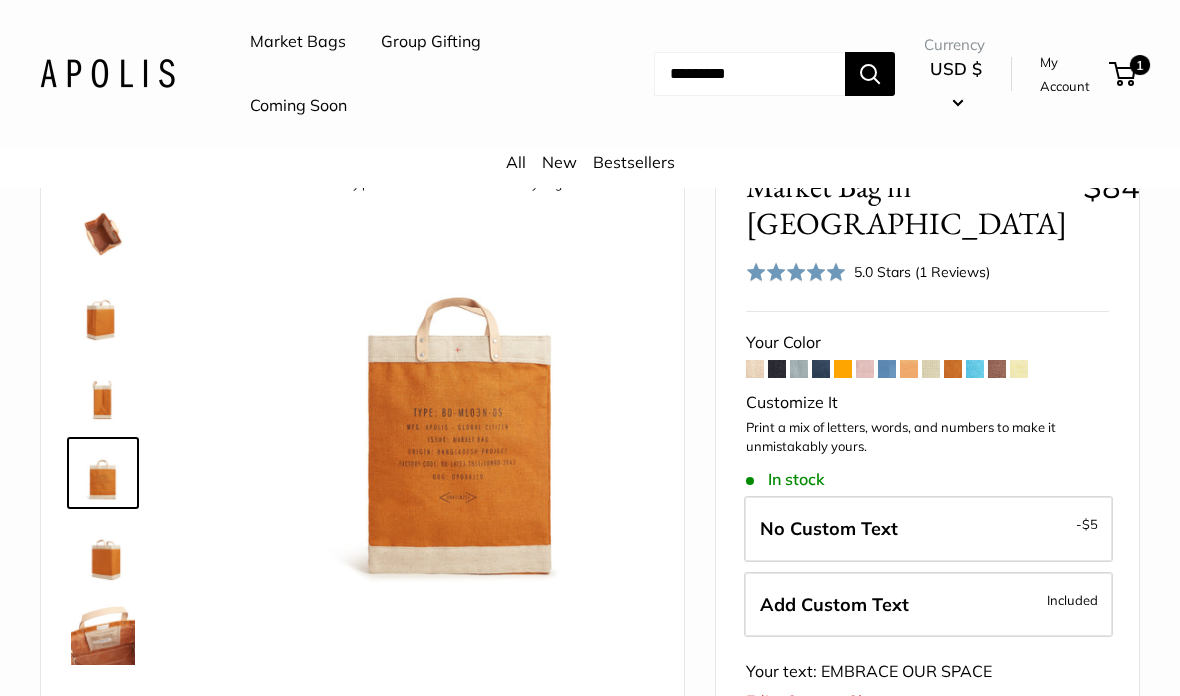 scroll, scrollTop: 128, scrollLeft: 0, axis: vertical 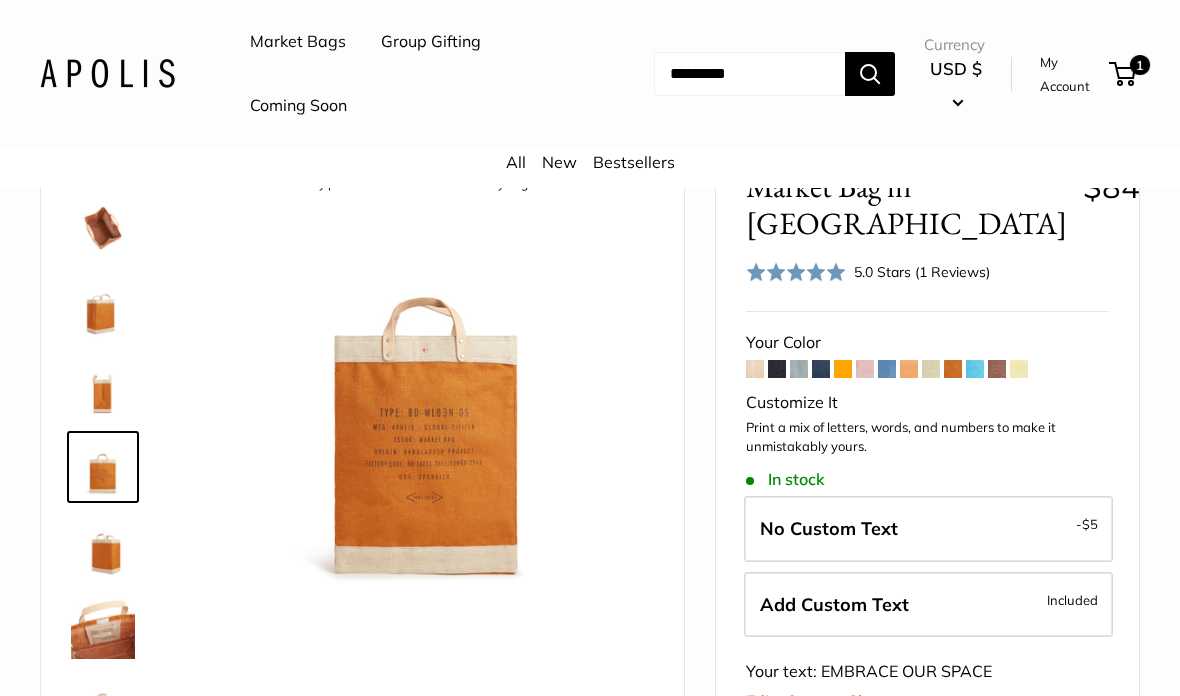 click at bounding box center (103, 627) 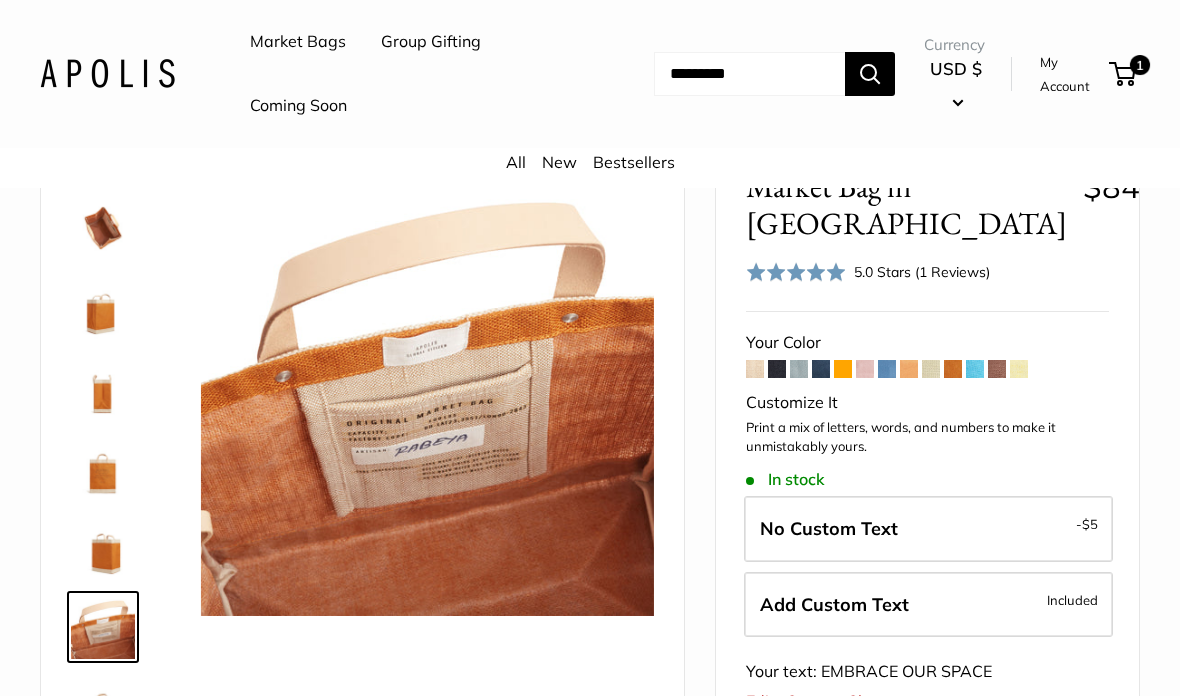 click at bounding box center [103, 307] 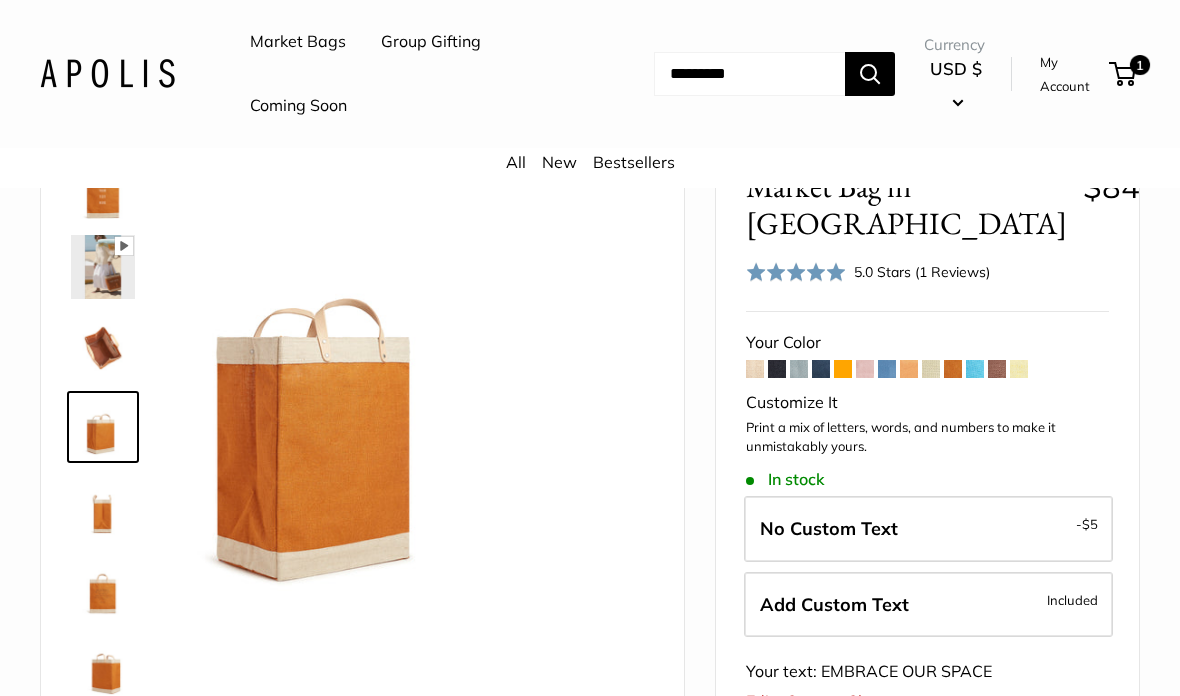 scroll, scrollTop: 0, scrollLeft: 0, axis: both 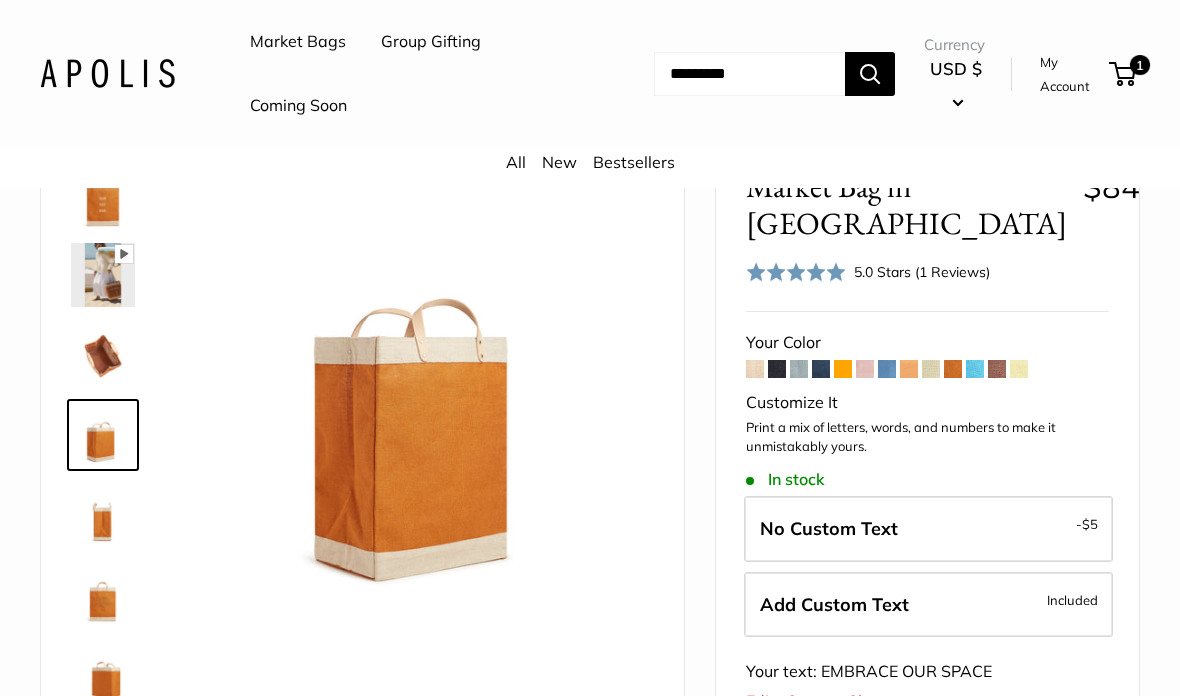 click at bounding box center [103, 275] 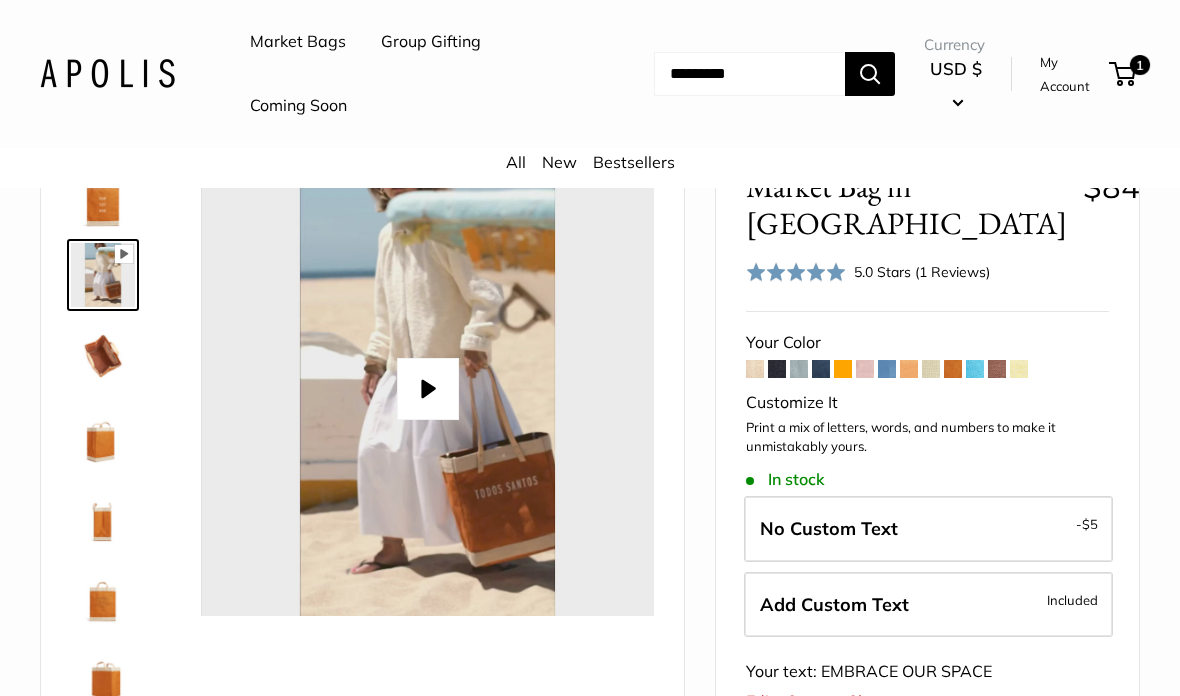 click on "Play" at bounding box center [428, 389] 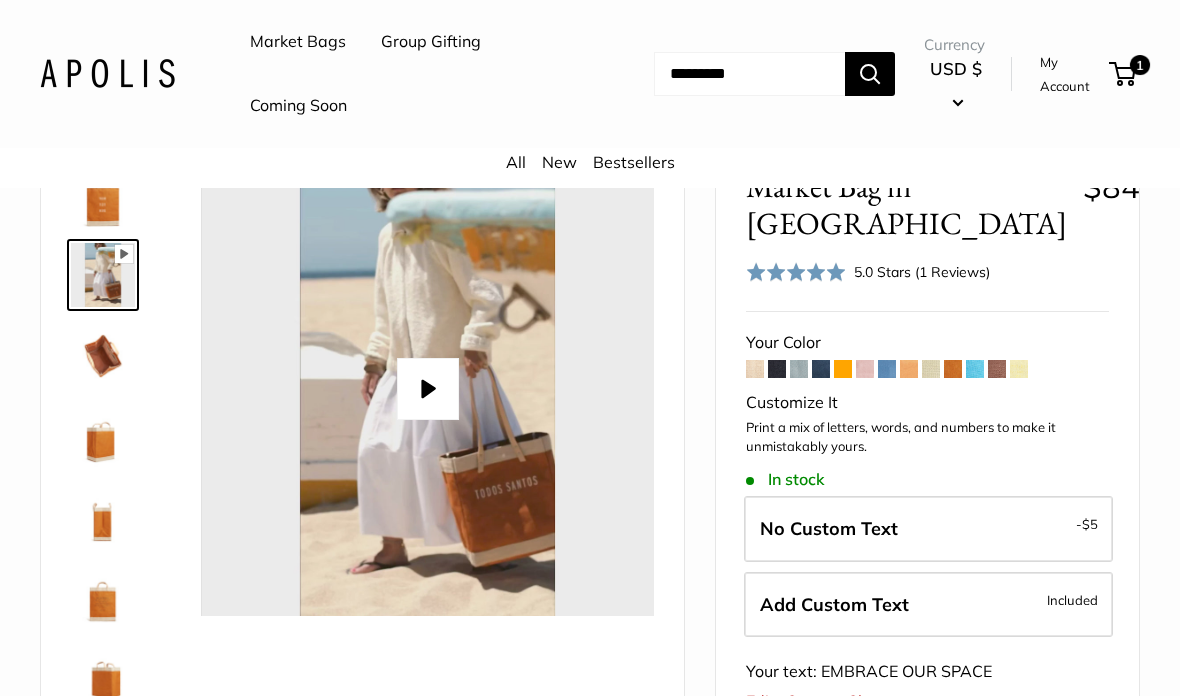 type on "*" 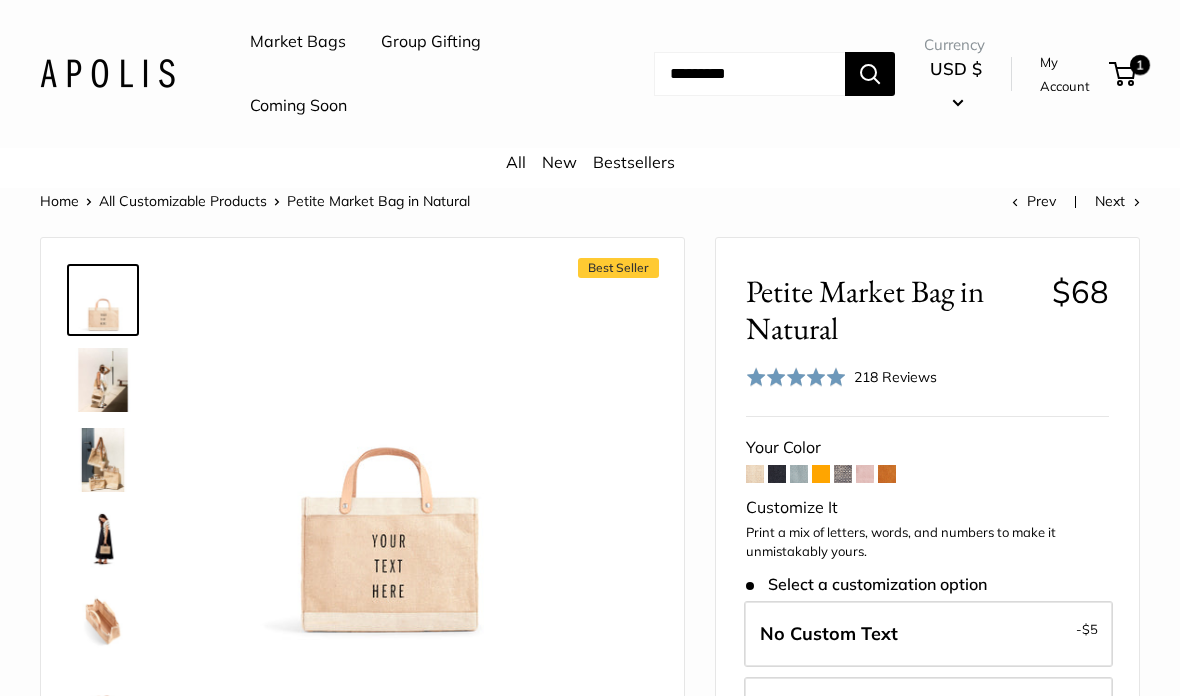 scroll, scrollTop: 0, scrollLeft: 0, axis: both 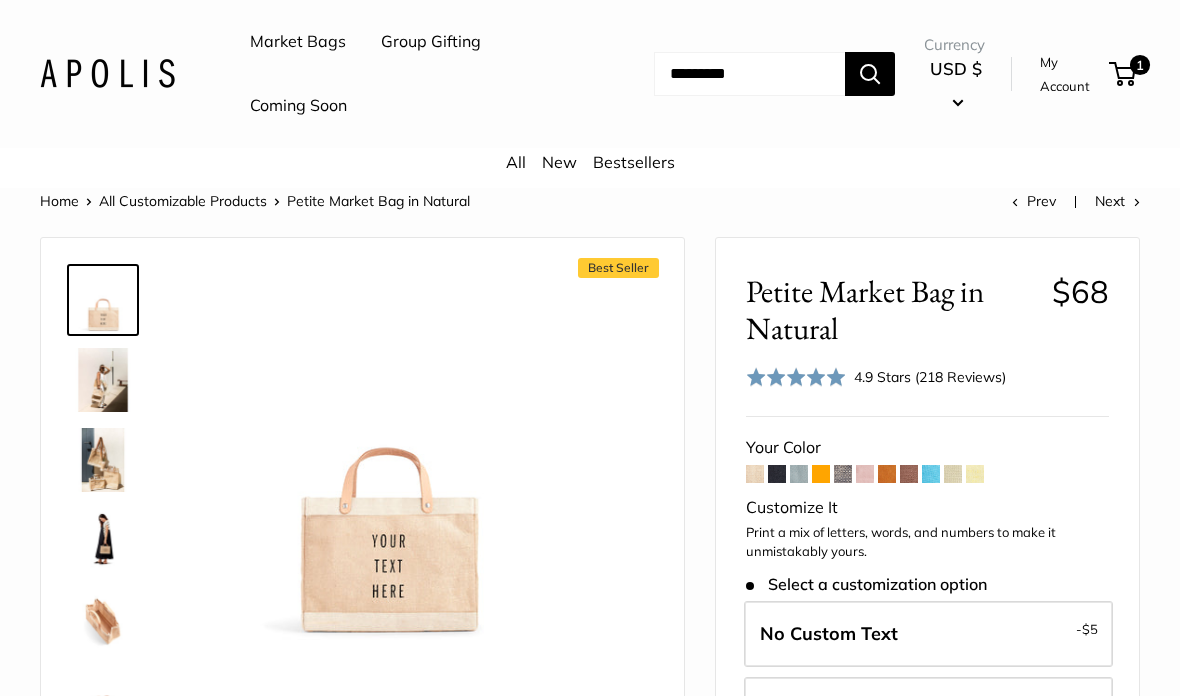 click at bounding box center (843, 474) 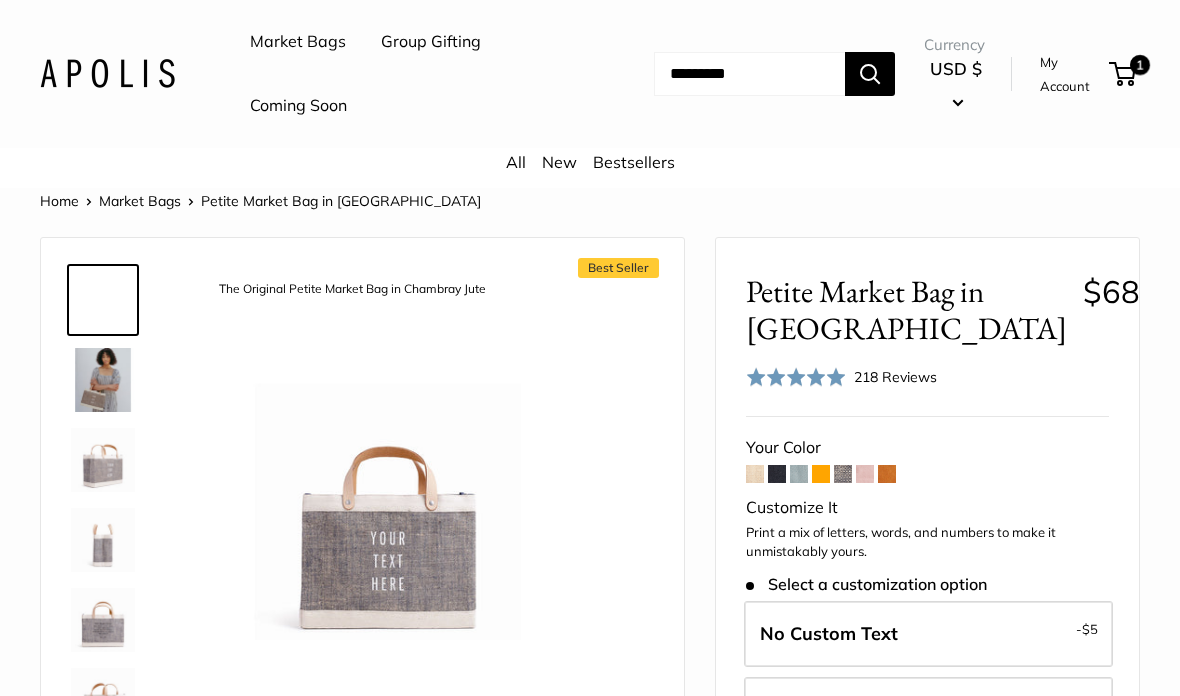 scroll, scrollTop: 0, scrollLeft: 0, axis: both 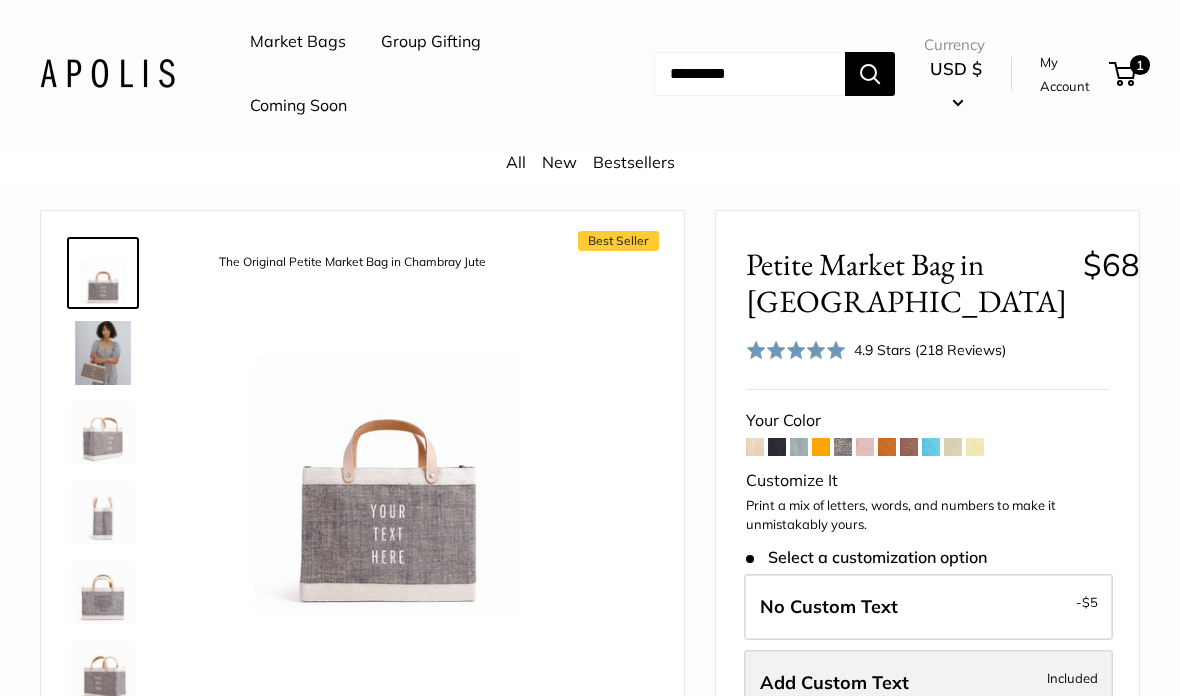 click on "Add Custom Text
Included" at bounding box center (928, 683) 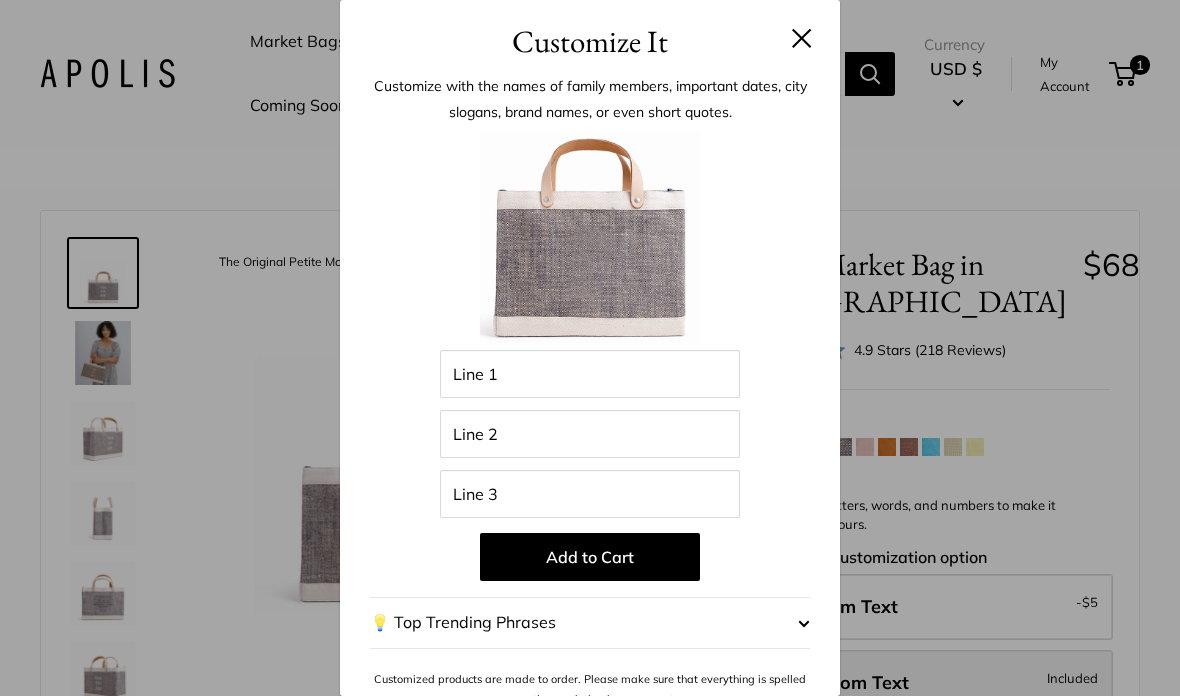 scroll, scrollTop: 107, scrollLeft: 0, axis: vertical 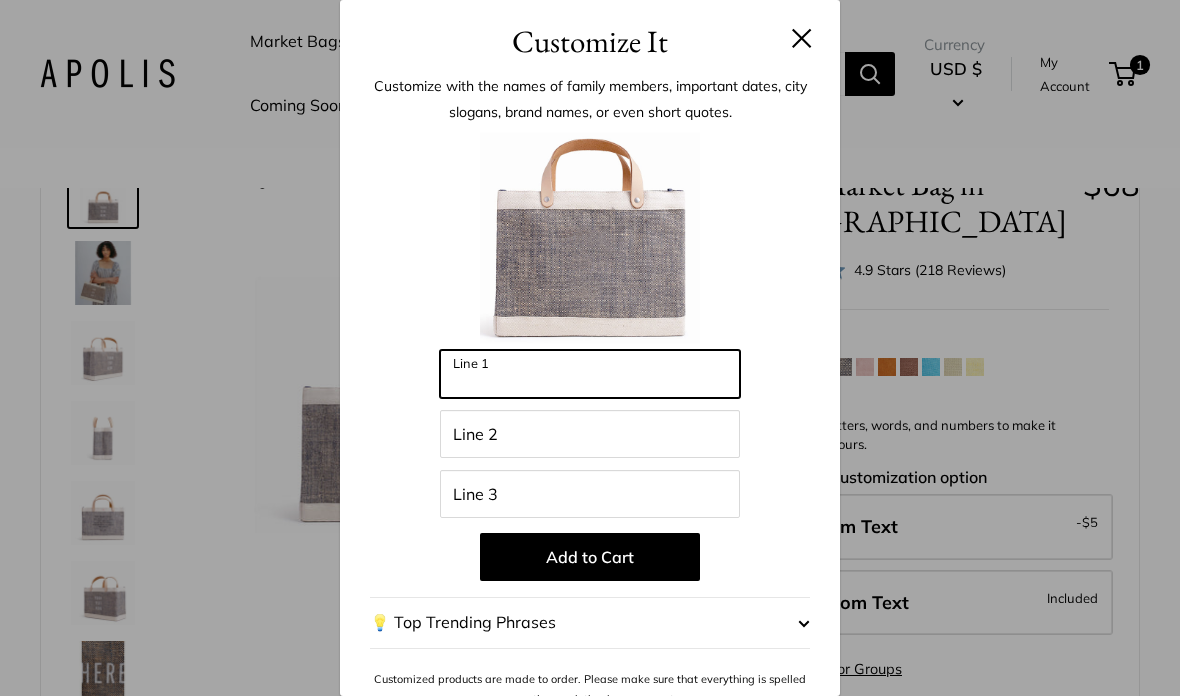click on "Line 1" at bounding box center [590, 374] 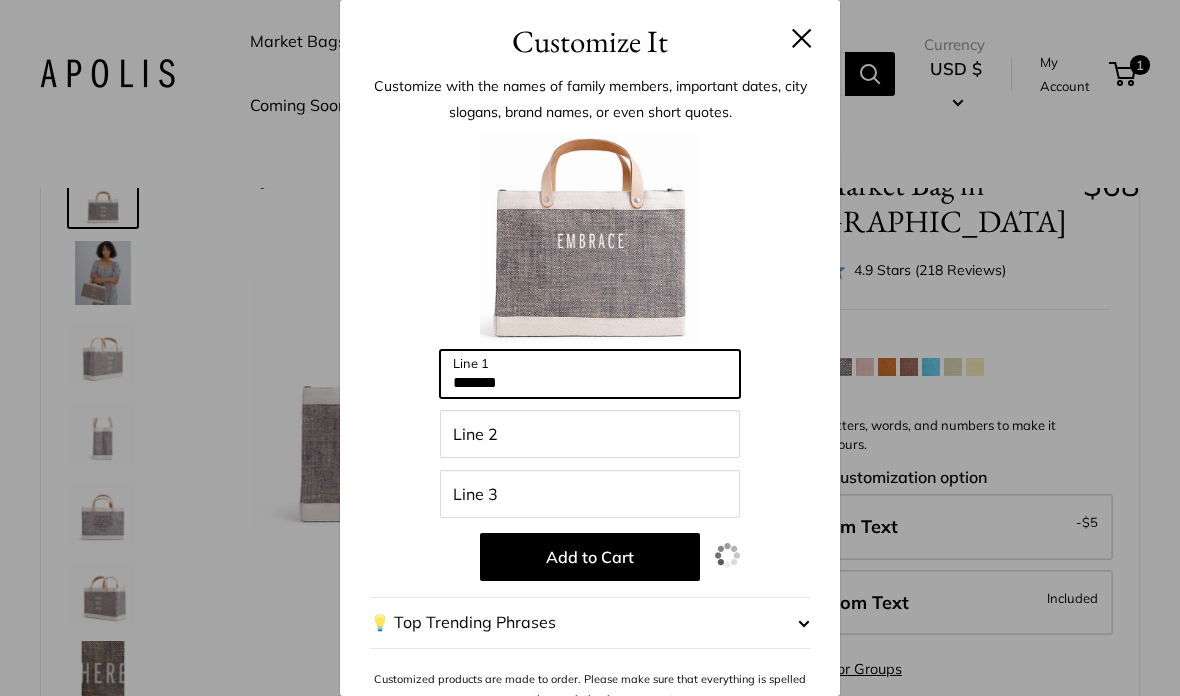 type on "*******" 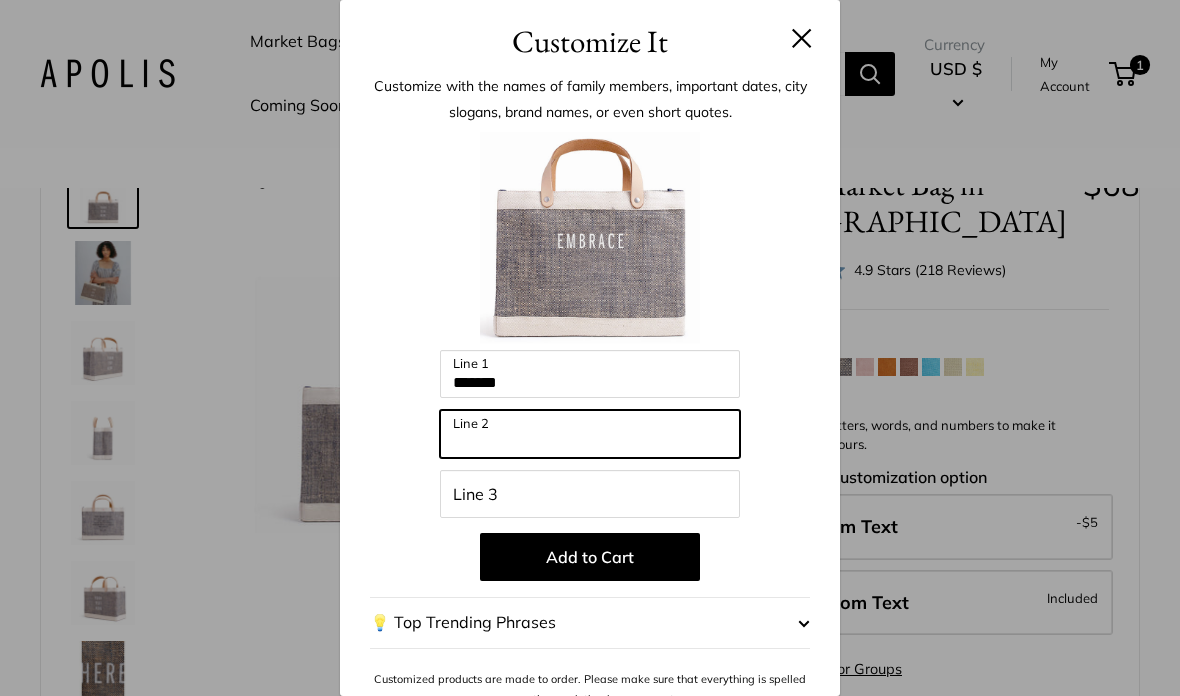 click on "Line 2" at bounding box center [590, 434] 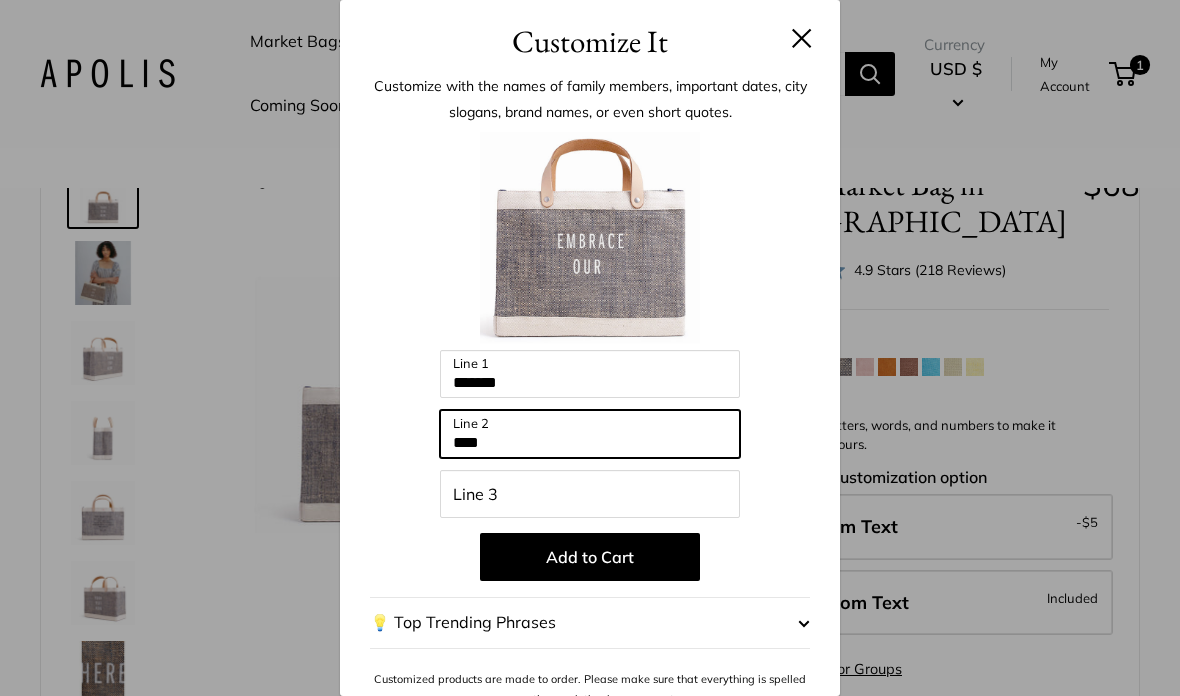 type on "***" 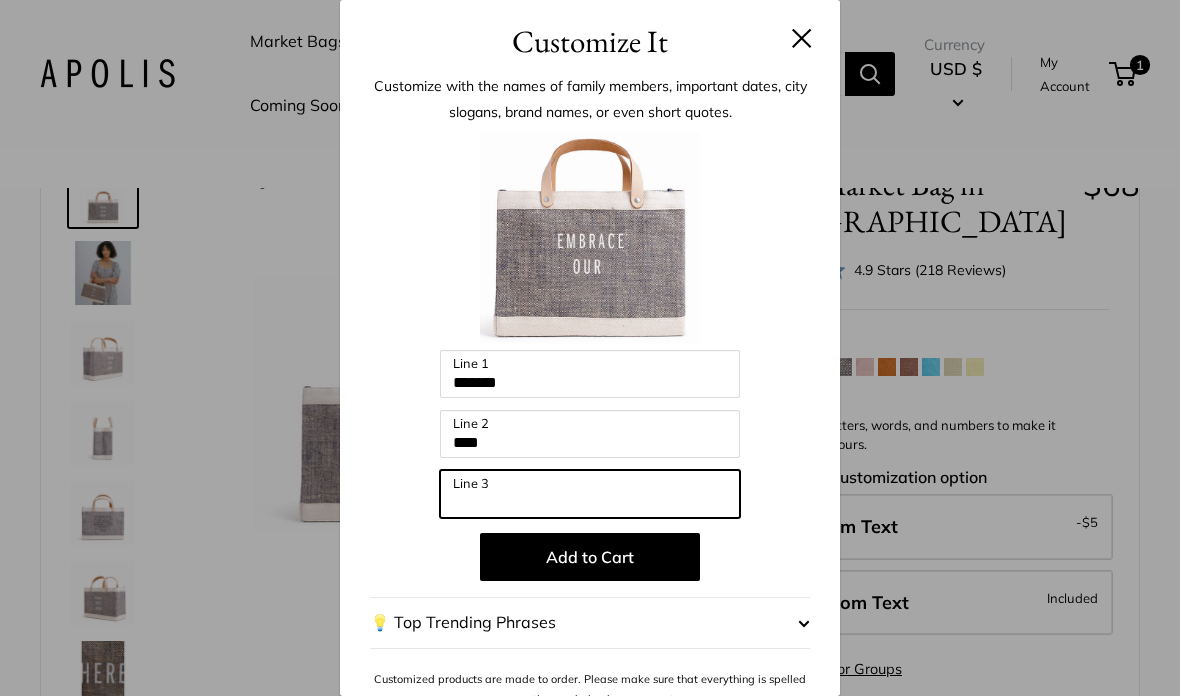 click on "Line 3" at bounding box center (590, 494) 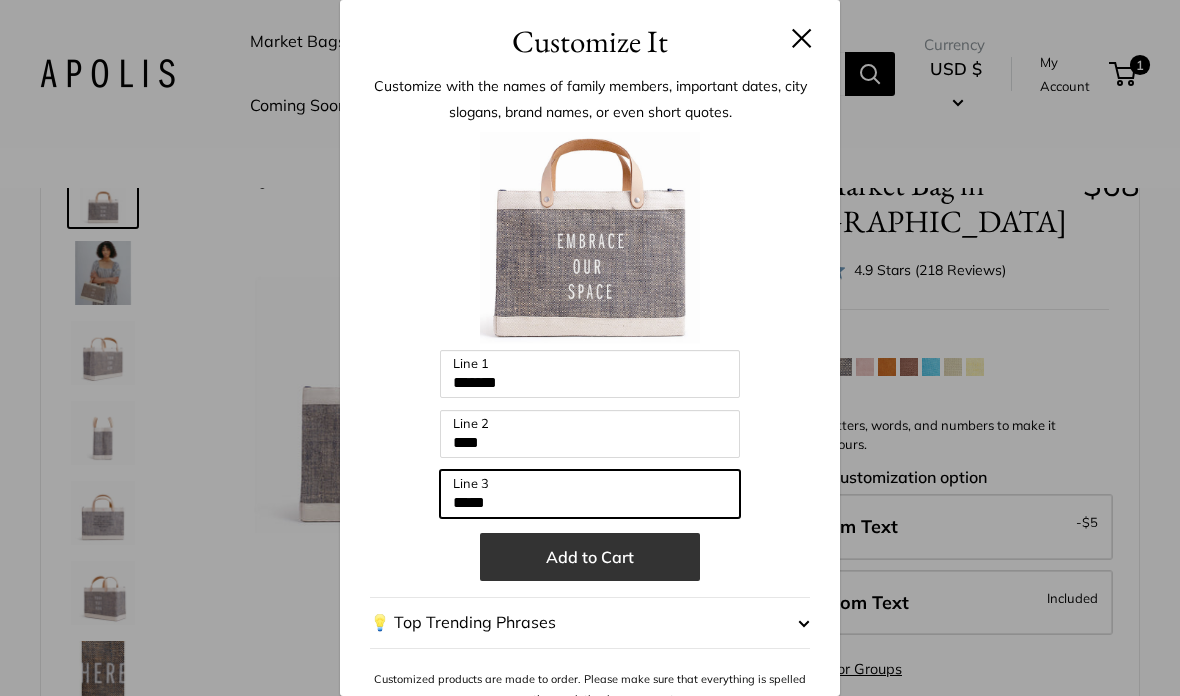 type on "*****" 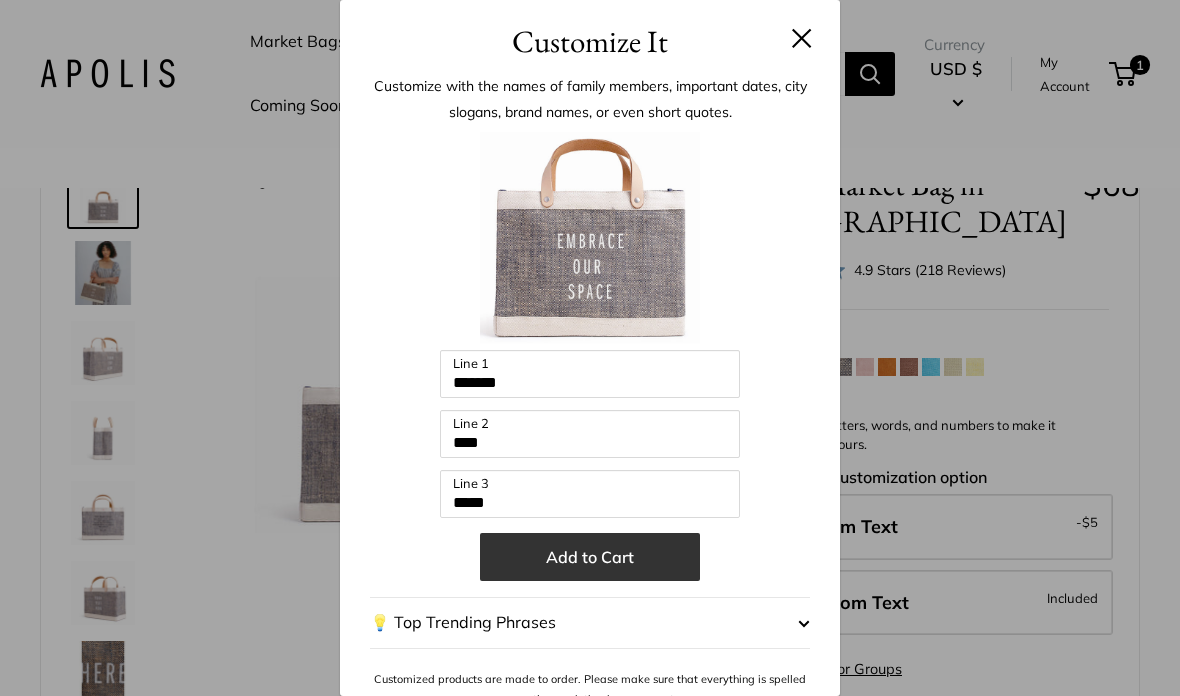 click on "Add to Cart" at bounding box center (590, 557) 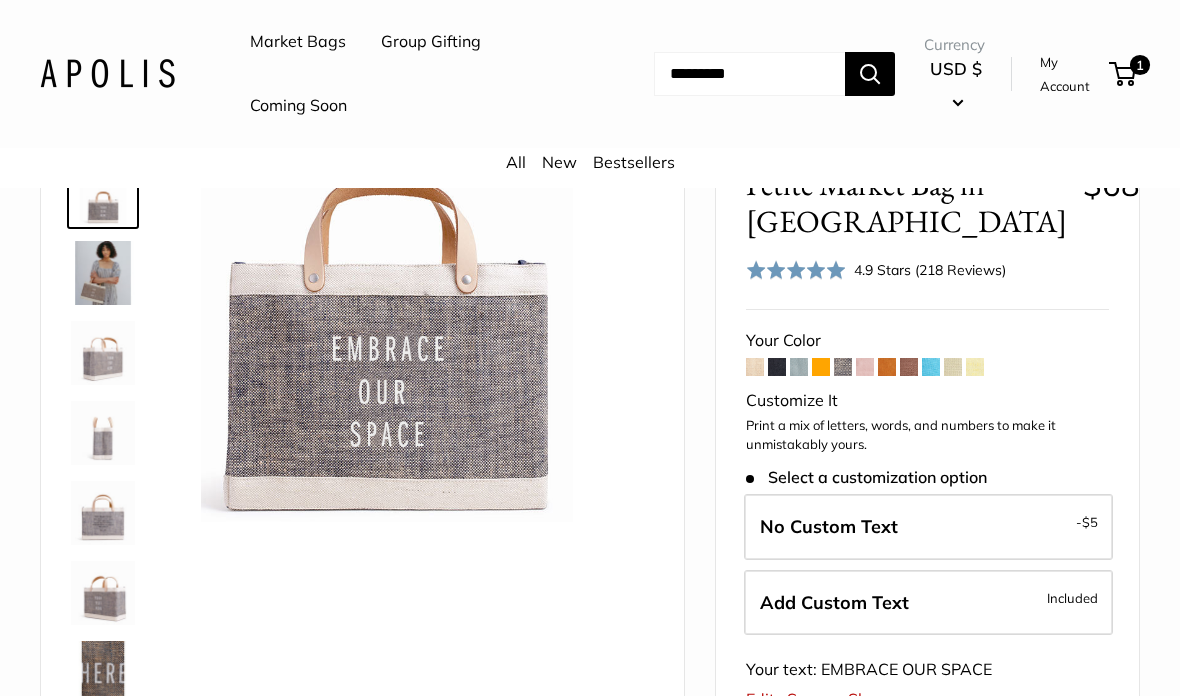 click at bounding box center (103, 273) 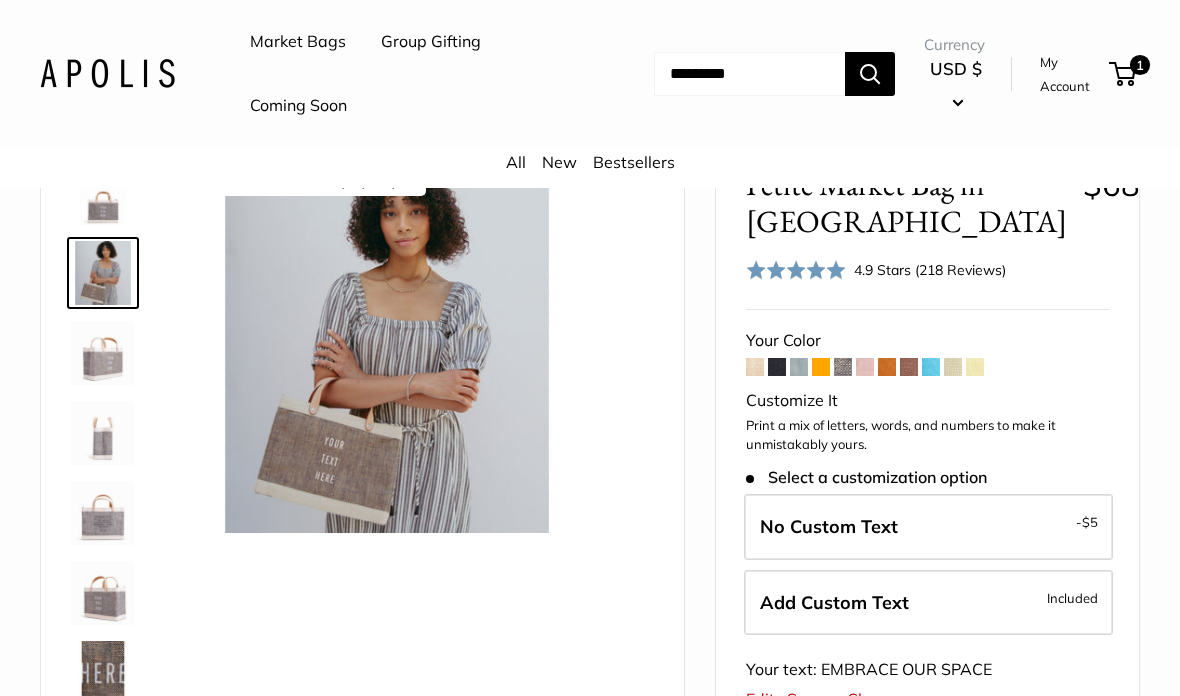 click at bounding box center [103, 353] 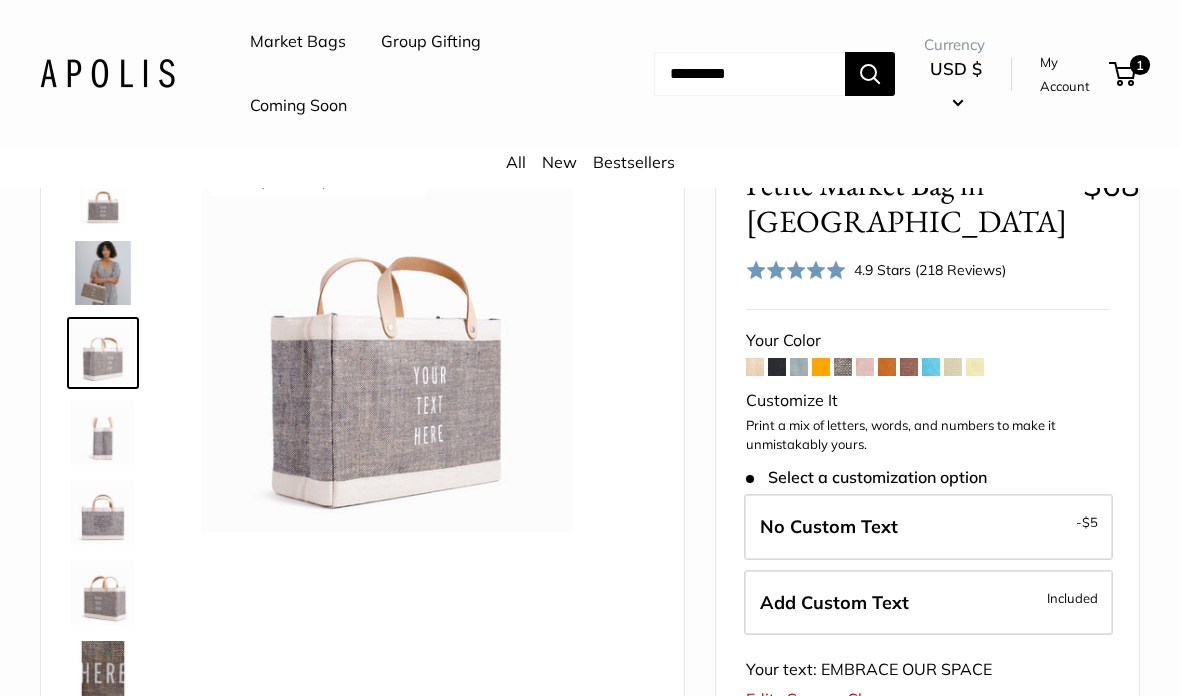 click at bounding box center [103, 433] 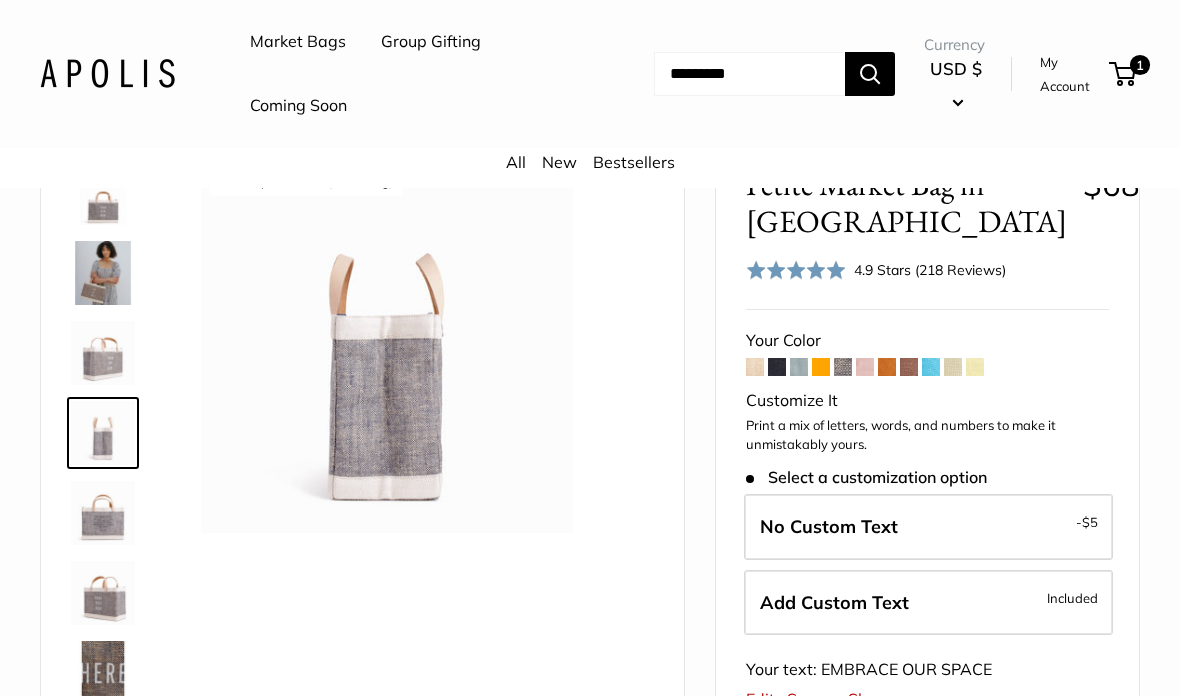 click at bounding box center [103, 673] 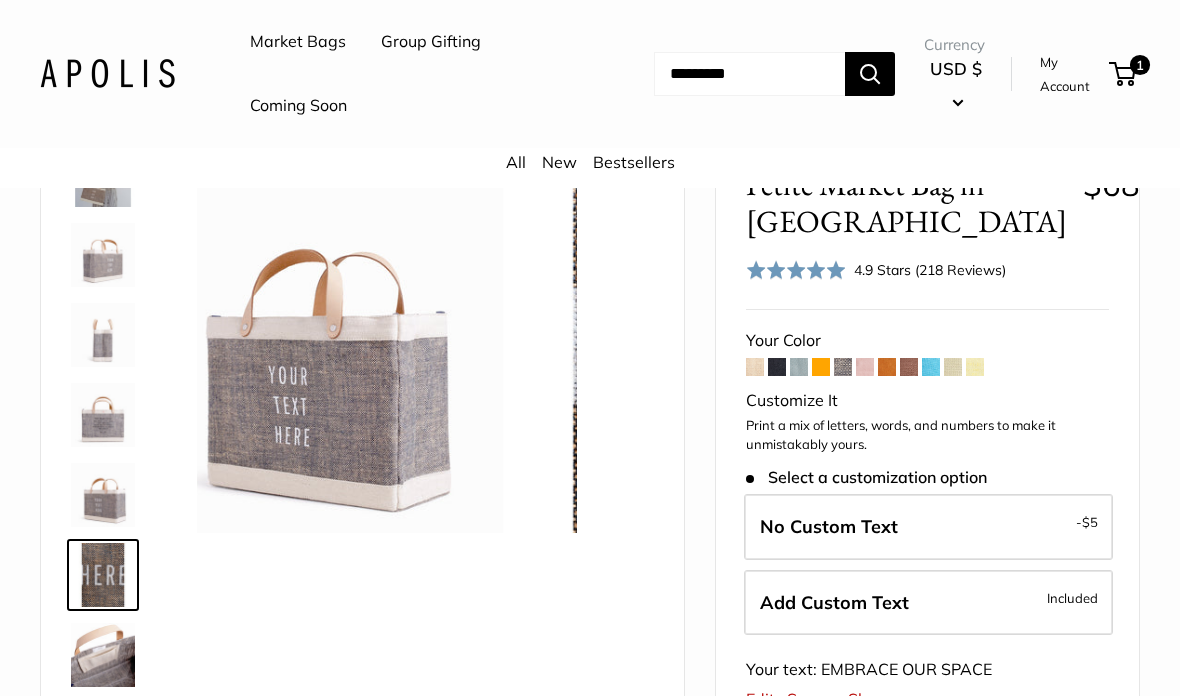 scroll, scrollTop: 222, scrollLeft: 0, axis: vertical 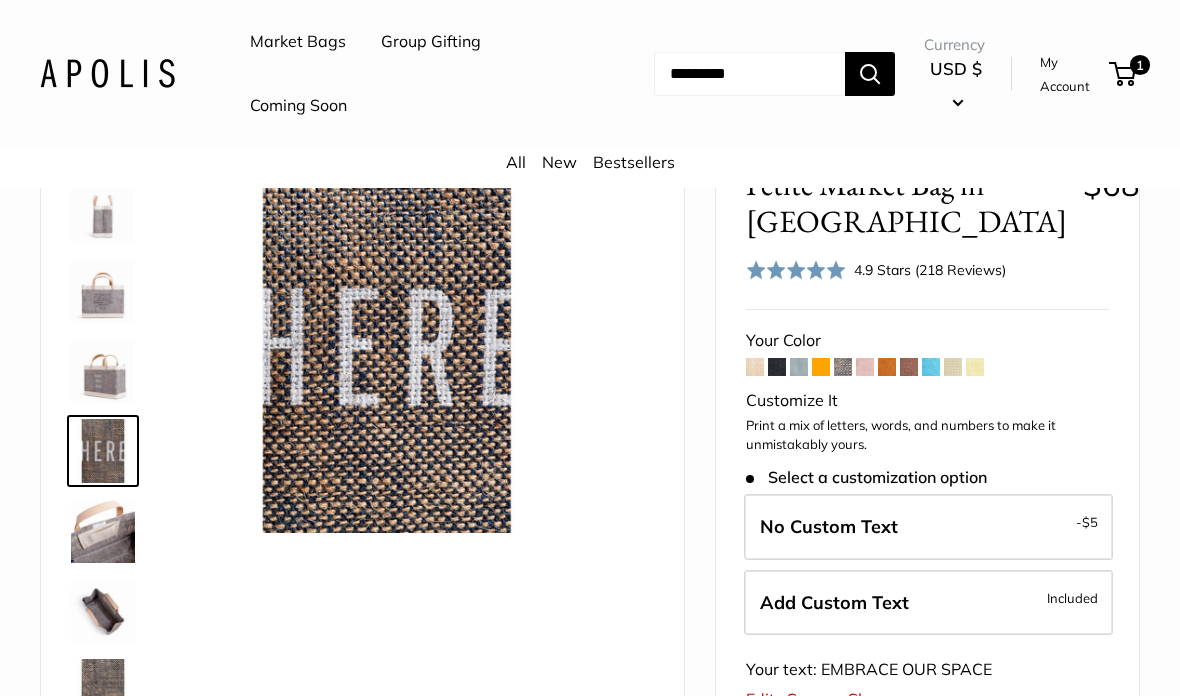 click at bounding box center [103, 611] 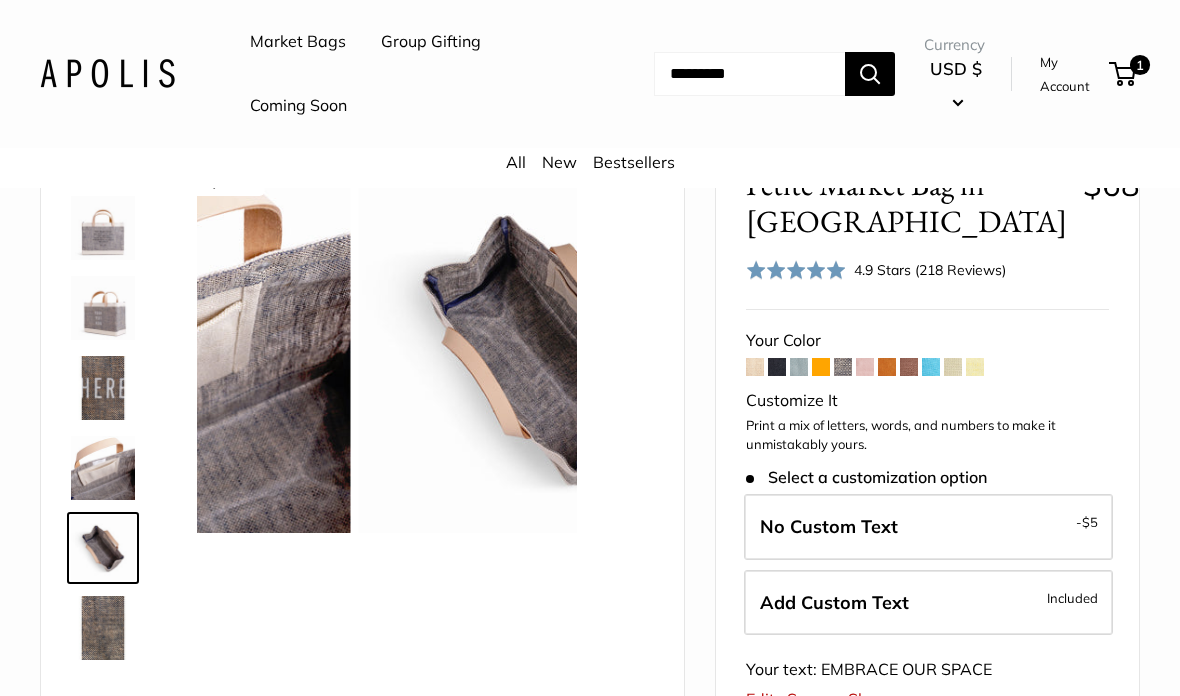 scroll, scrollTop: 368, scrollLeft: 0, axis: vertical 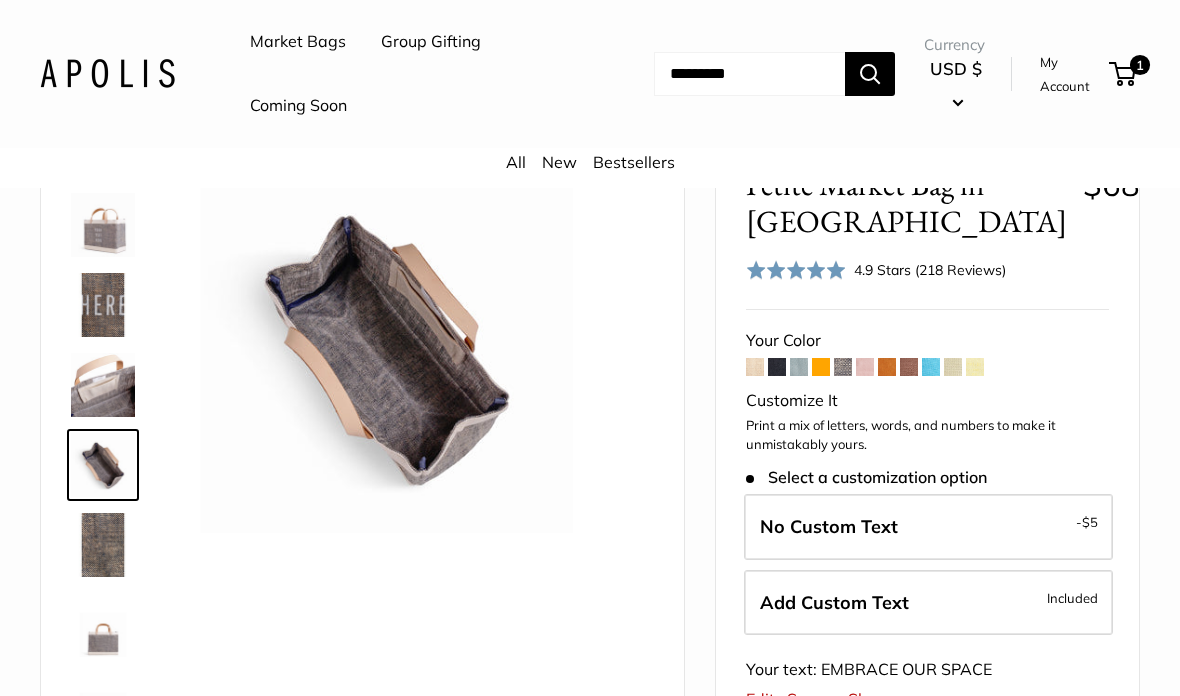 click at bounding box center [103, 625] 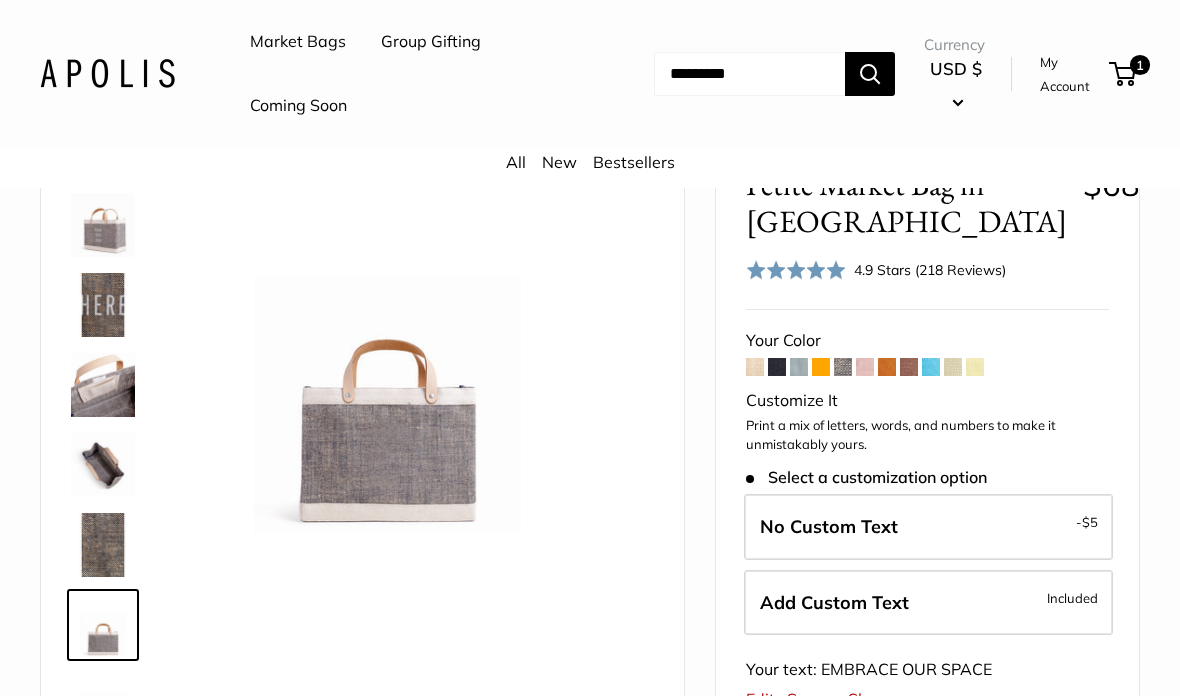 scroll, scrollTop: 368, scrollLeft: 0, axis: vertical 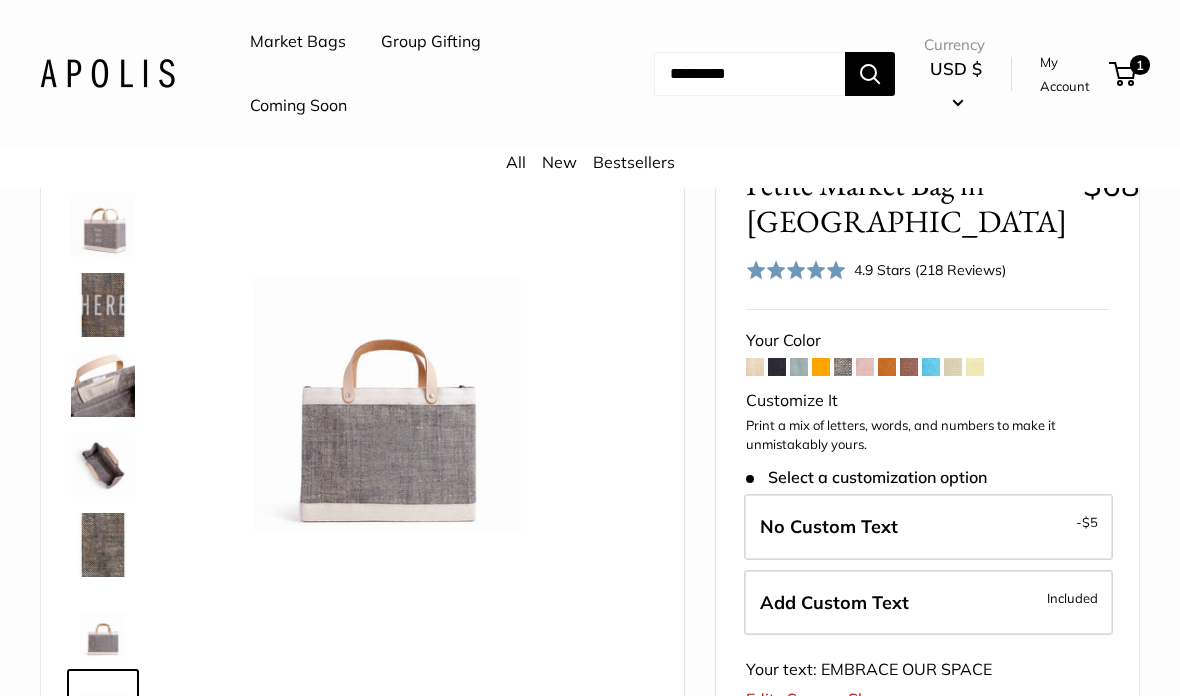 click at bounding box center [103, 305] 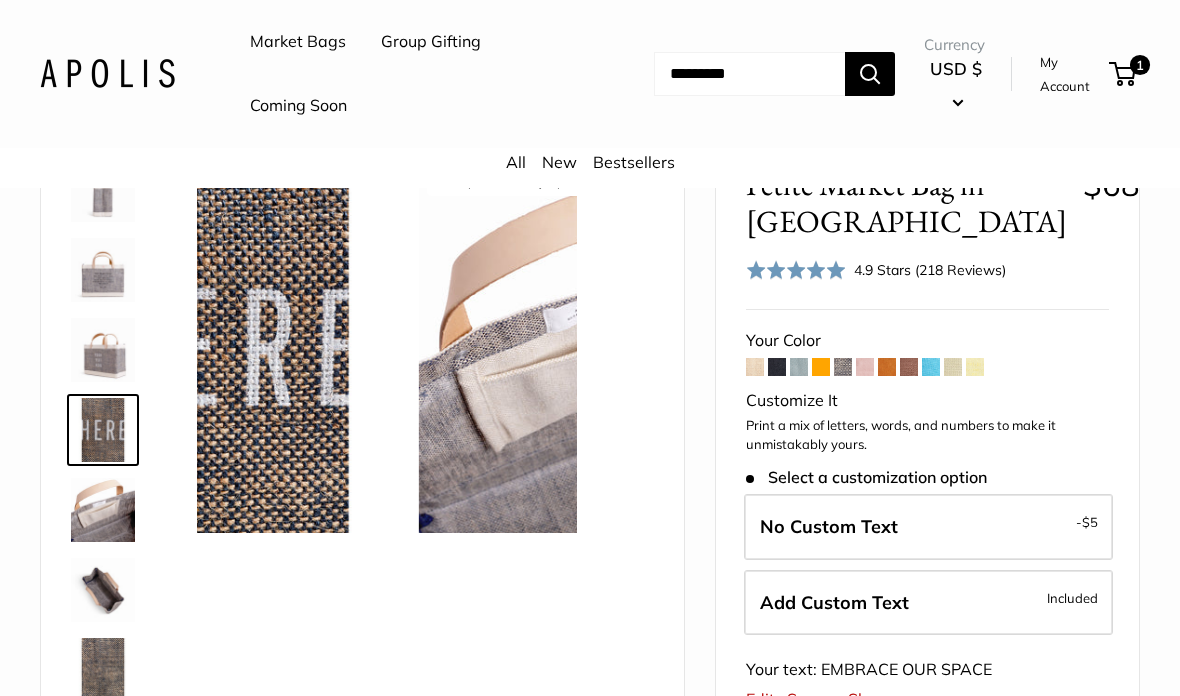 scroll, scrollTop: 222, scrollLeft: 0, axis: vertical 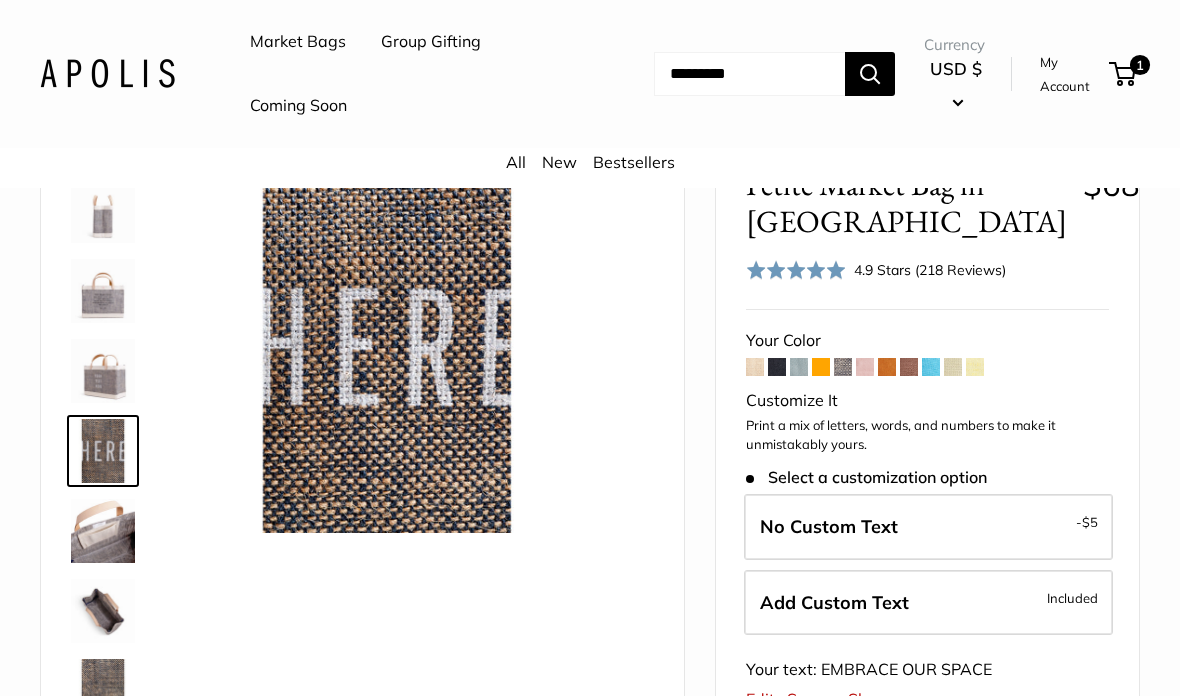 click at bounding box center [103, 531] 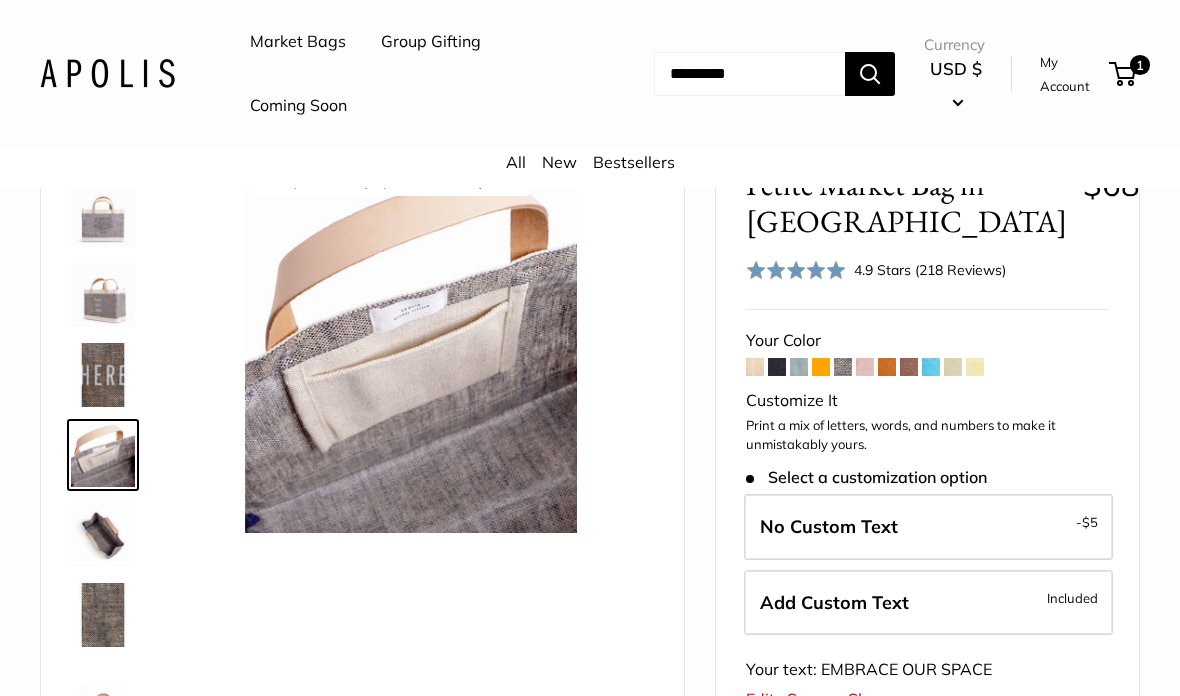 scroll, scrollTop: 302, scrollLeft: 0, axis: vertical 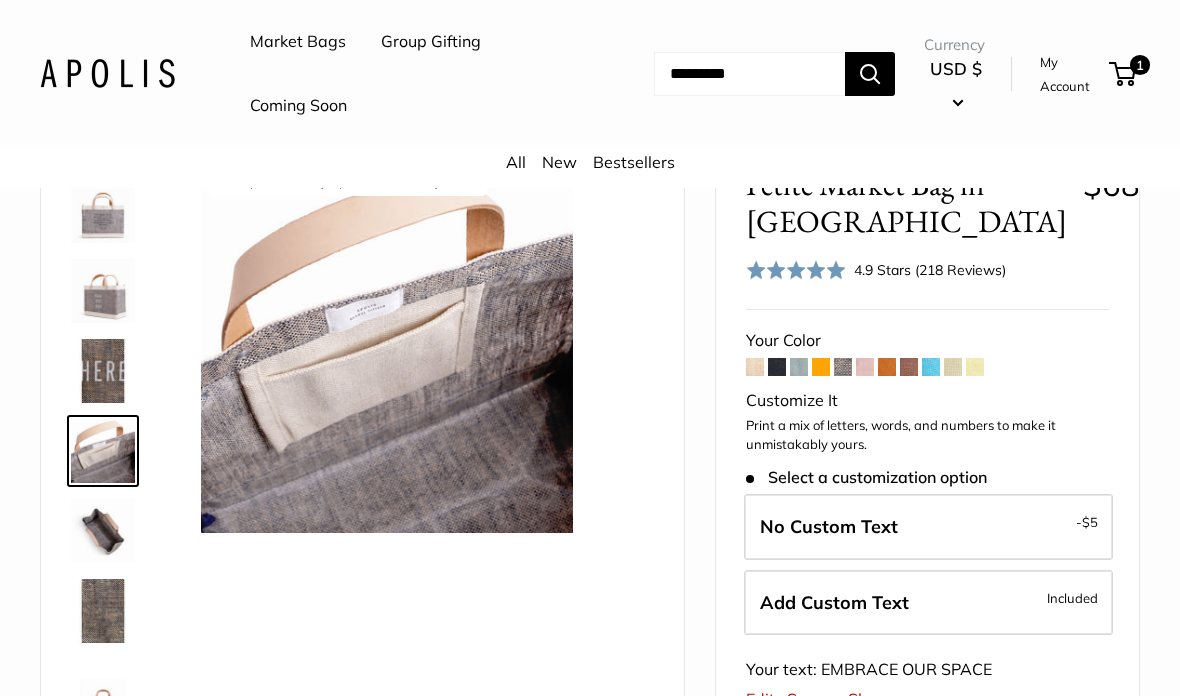 click at bounding box center (103, 291) 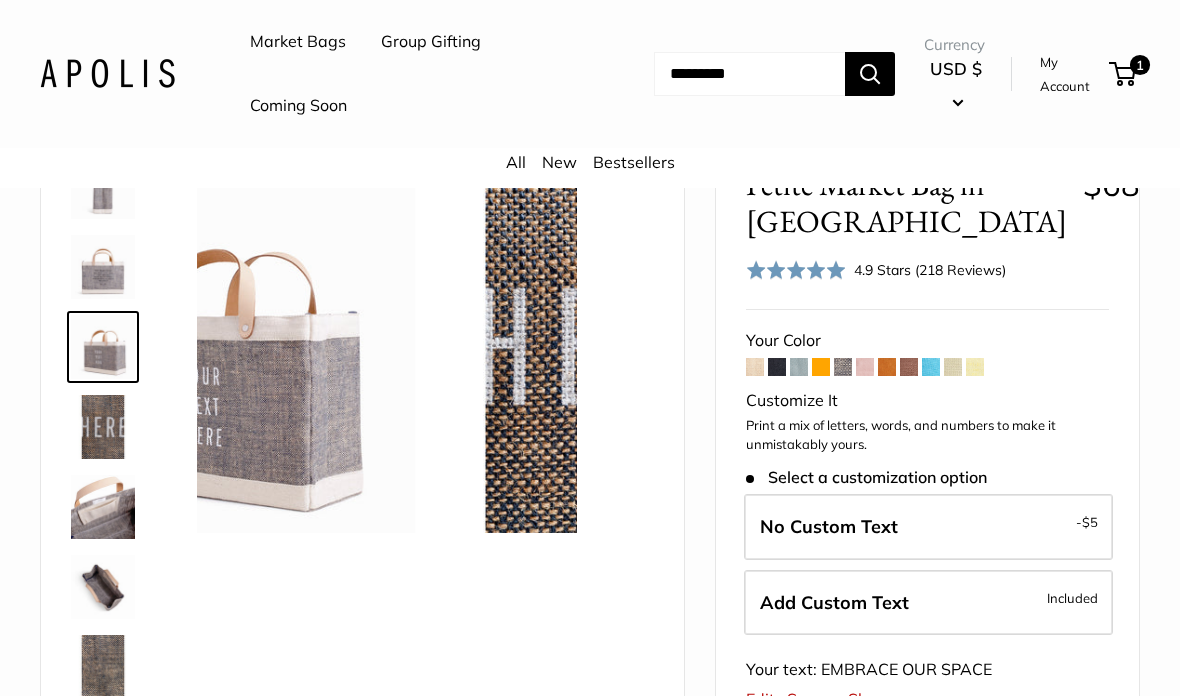 scroll, scrollTop: 142, scrollLeft: 0, axis: vertical 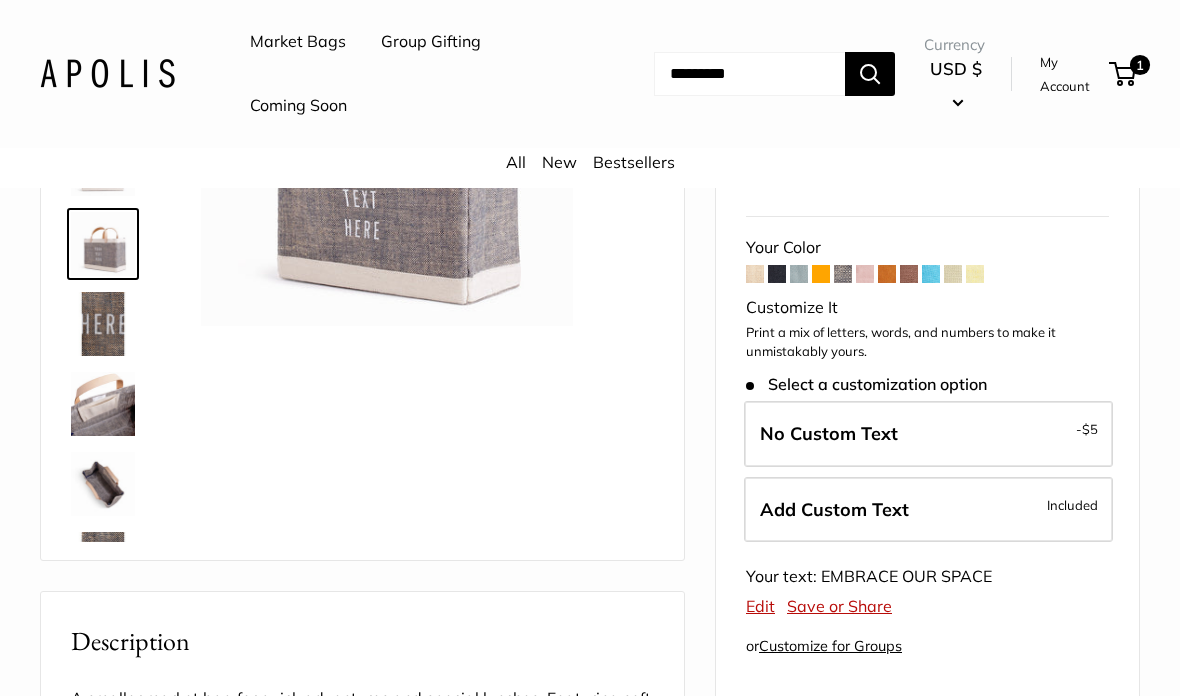 click on "Save or Share" at bounding box center (839, 606) 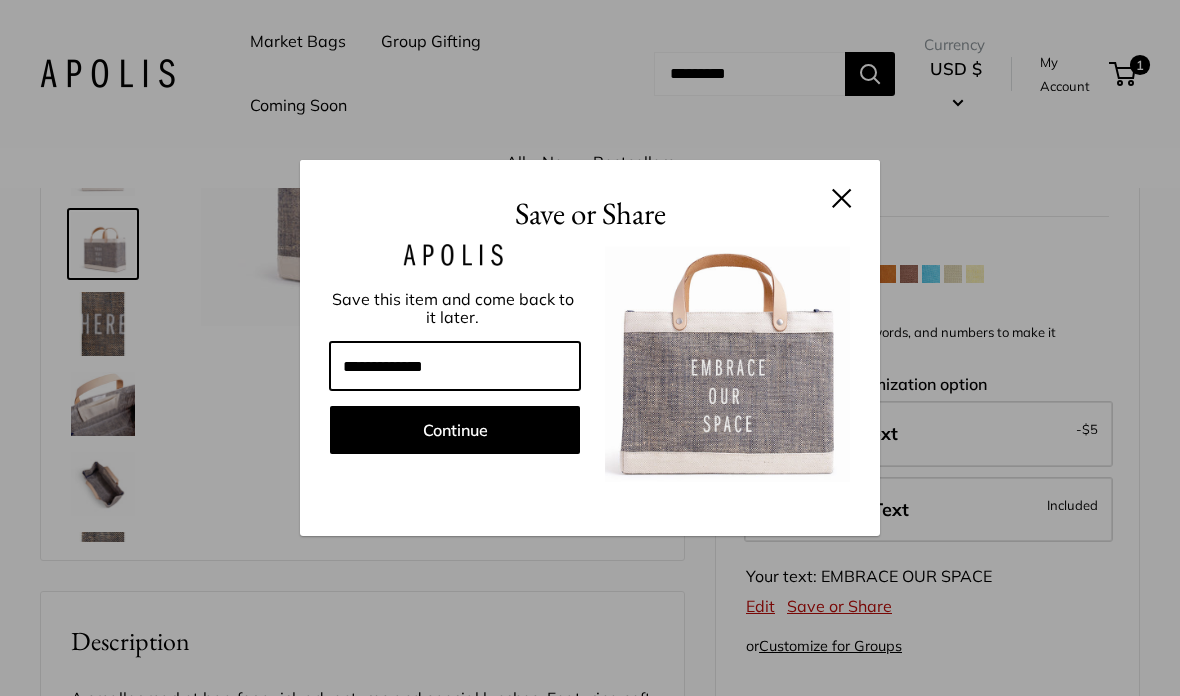 click at bounding box center (455, 366) 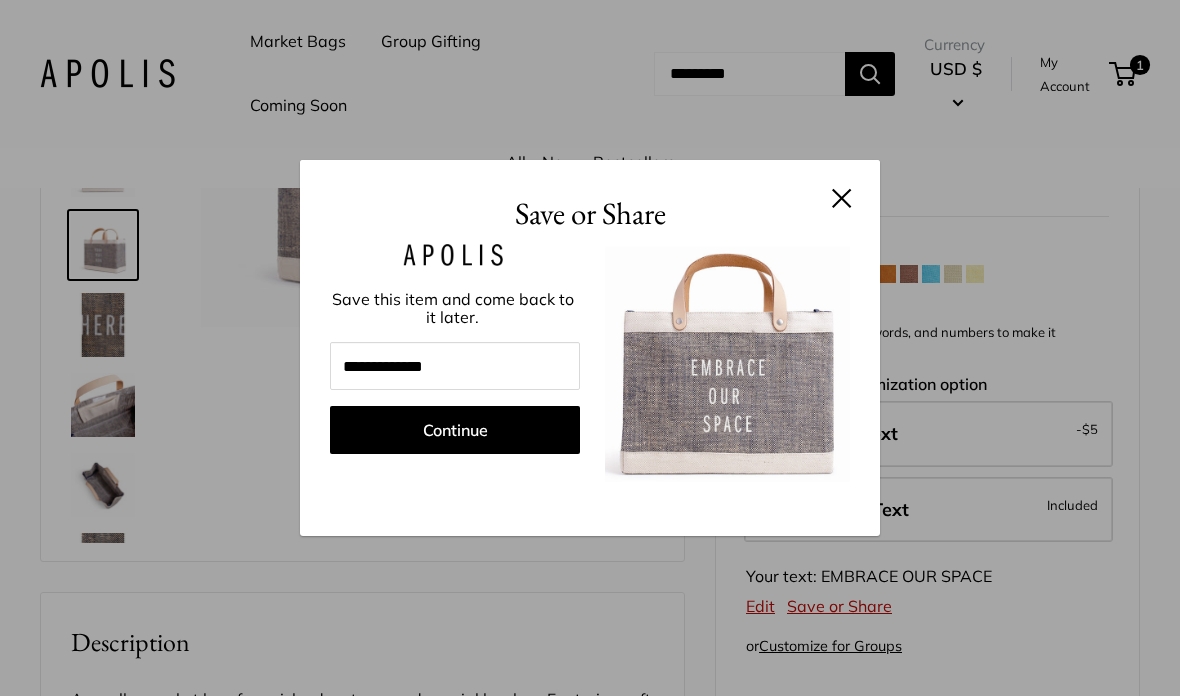 type on "**********" 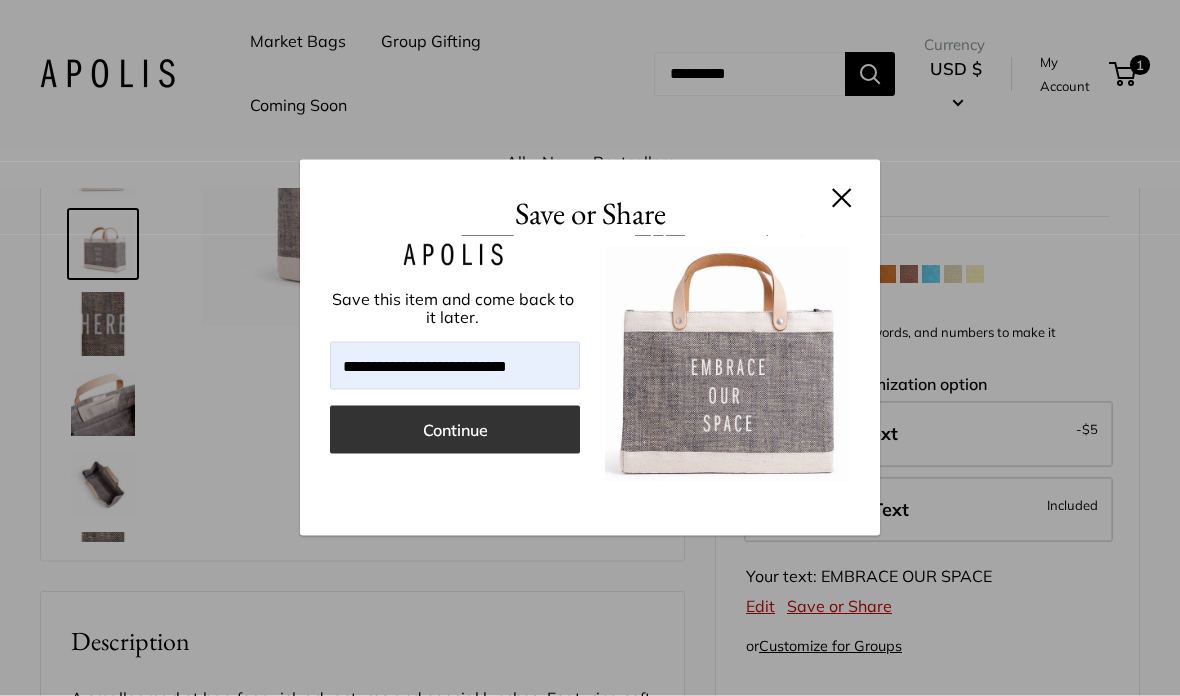 click on "Continue" at bounding box center (455, 430) 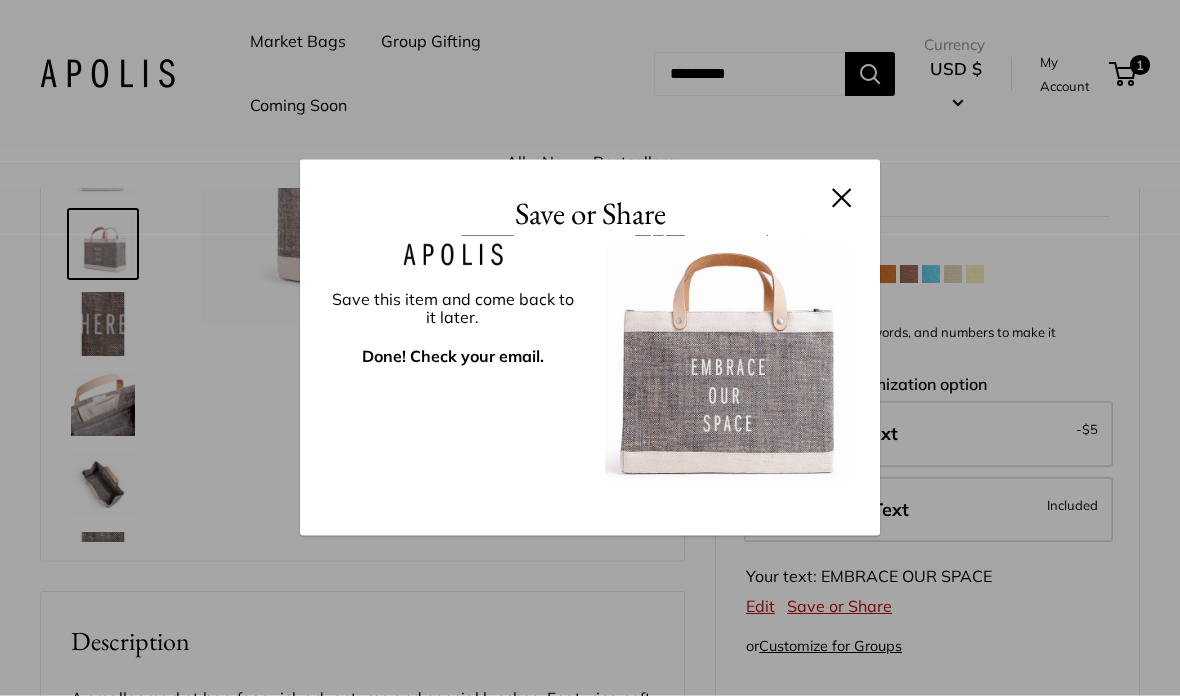 scroll, scrollTop: 314, scrollLeft: 0, axis: vertical 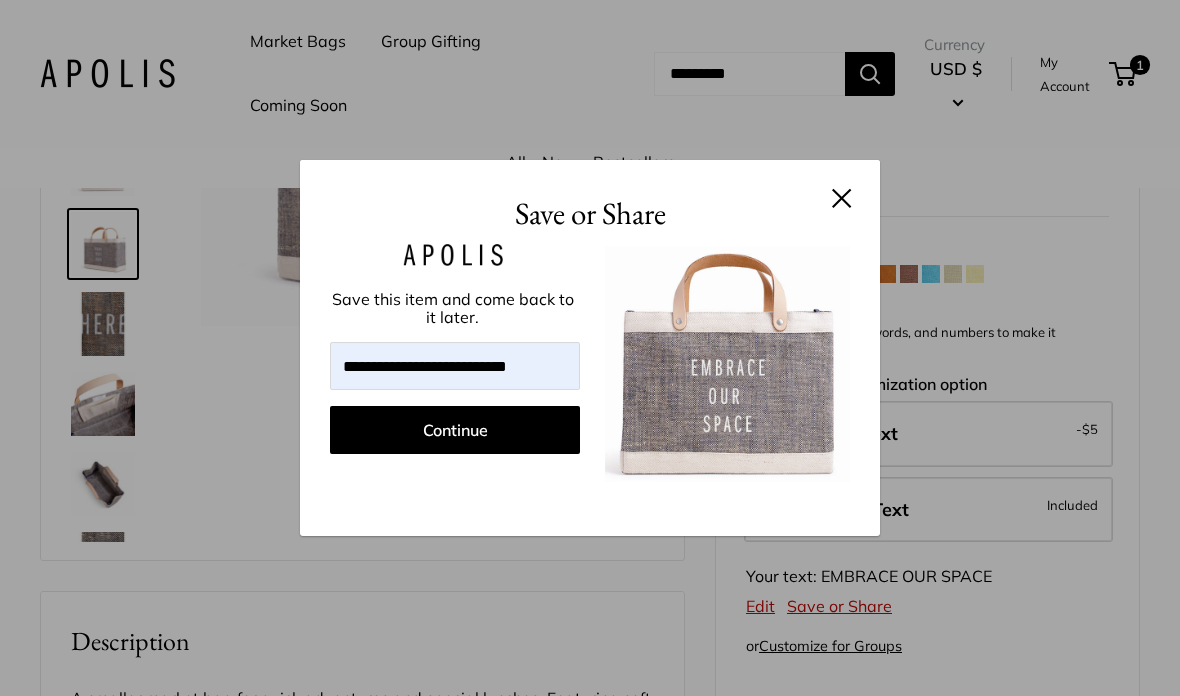 click on "Continue" at bounding box center [455, 430] 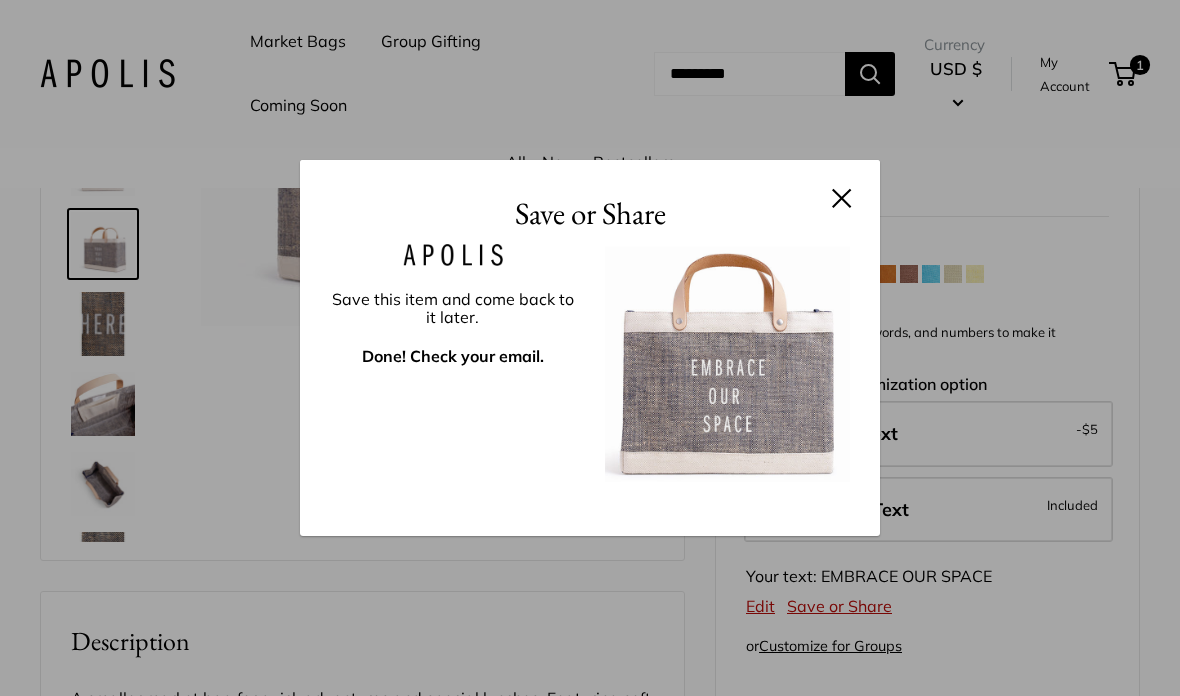 click at bounding box center (842, 198) 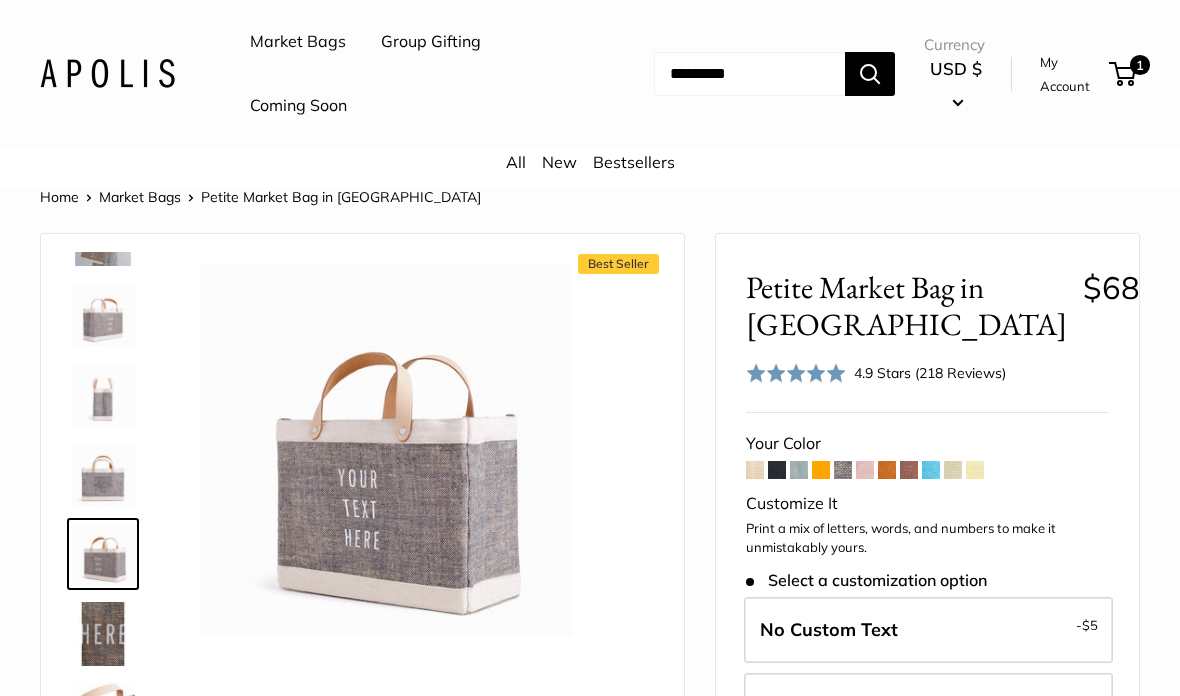 scroll, scrollTop: 0, scrollLeft: 0, axis: both 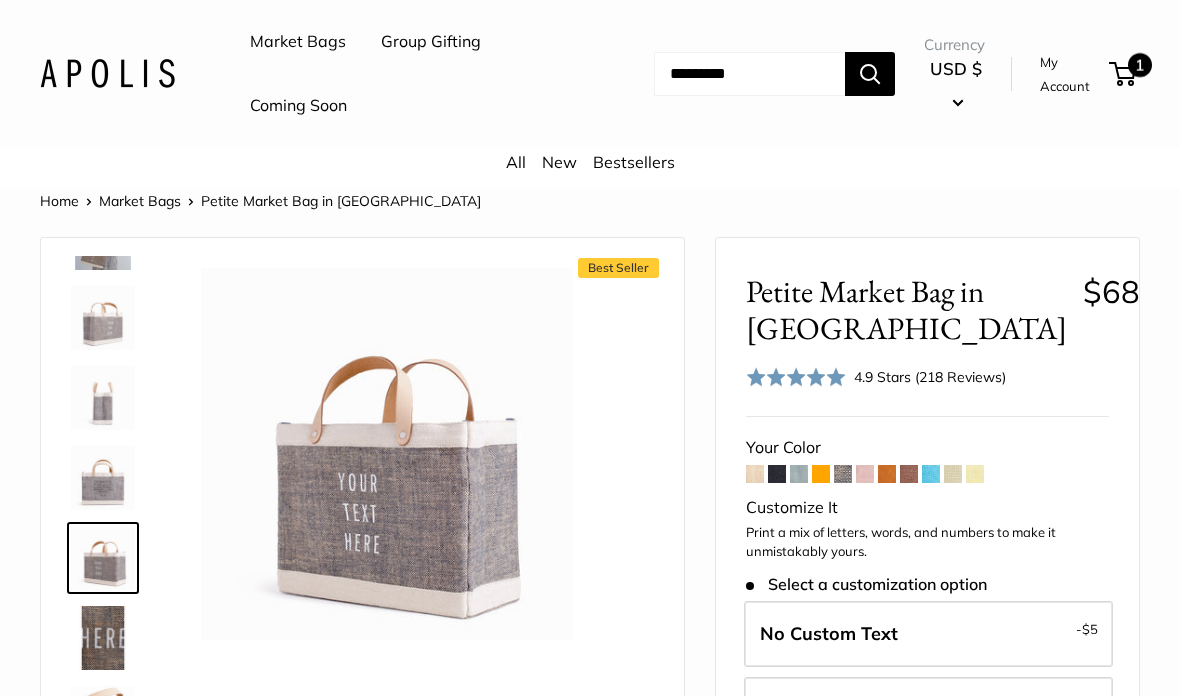 click on "1" at bounding box center [1140, 65] 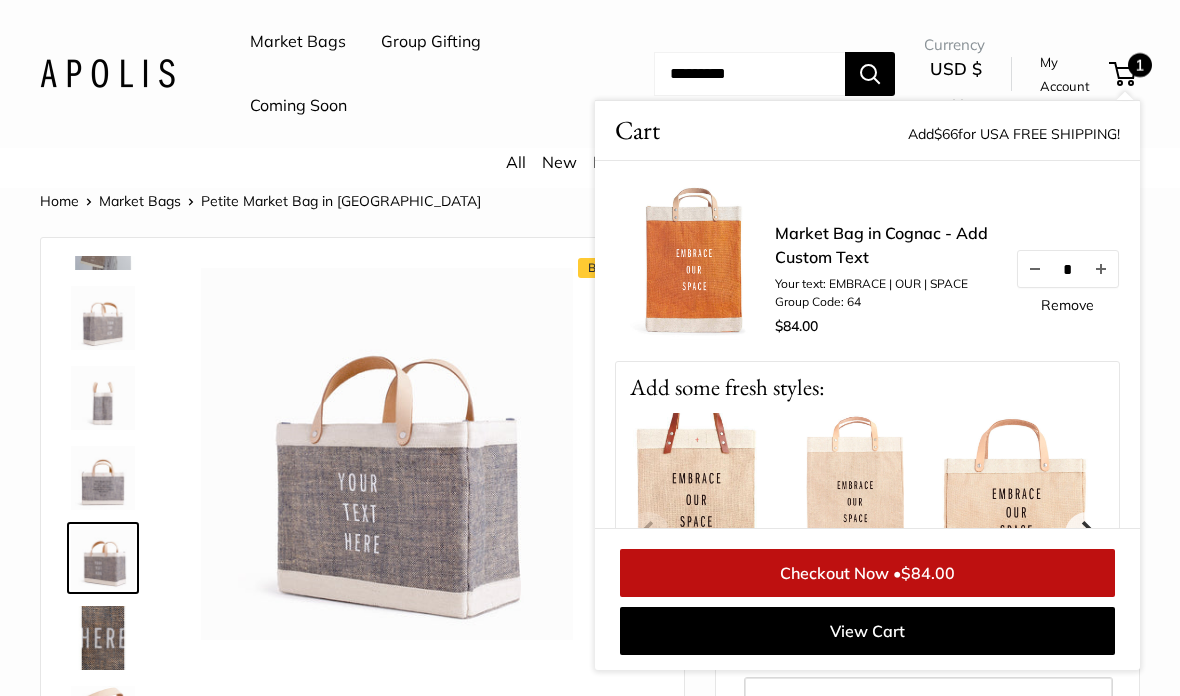 click at bounding box center [695, 261] 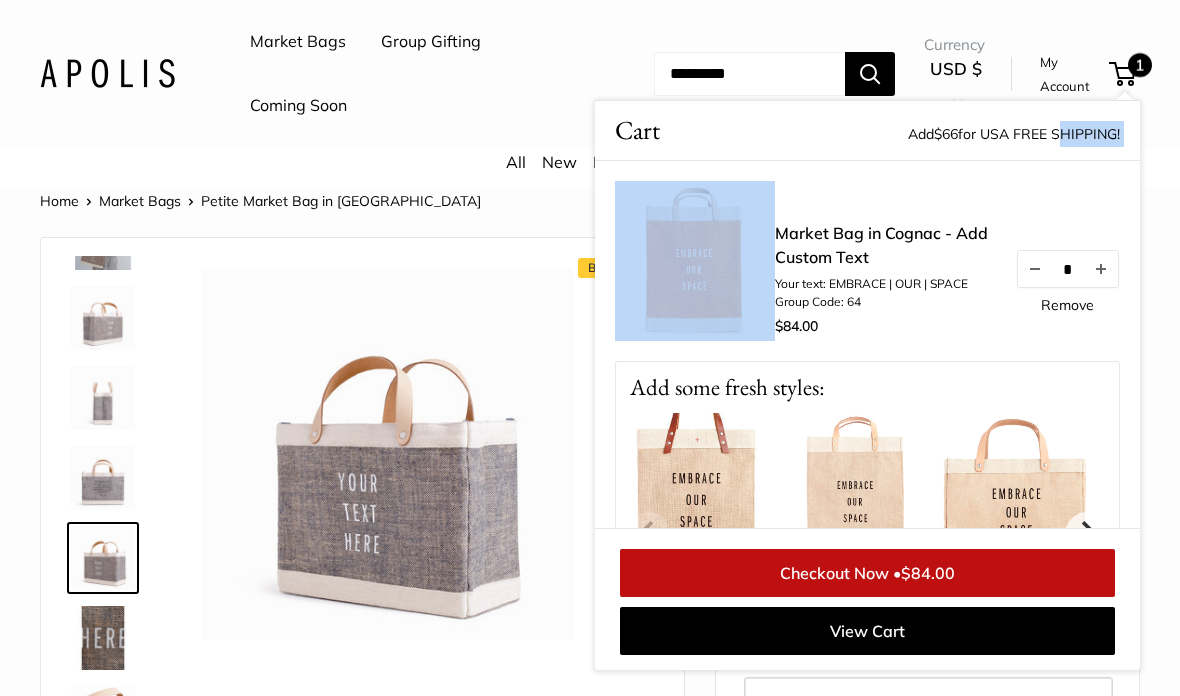 click at bounding box center [695, 261] 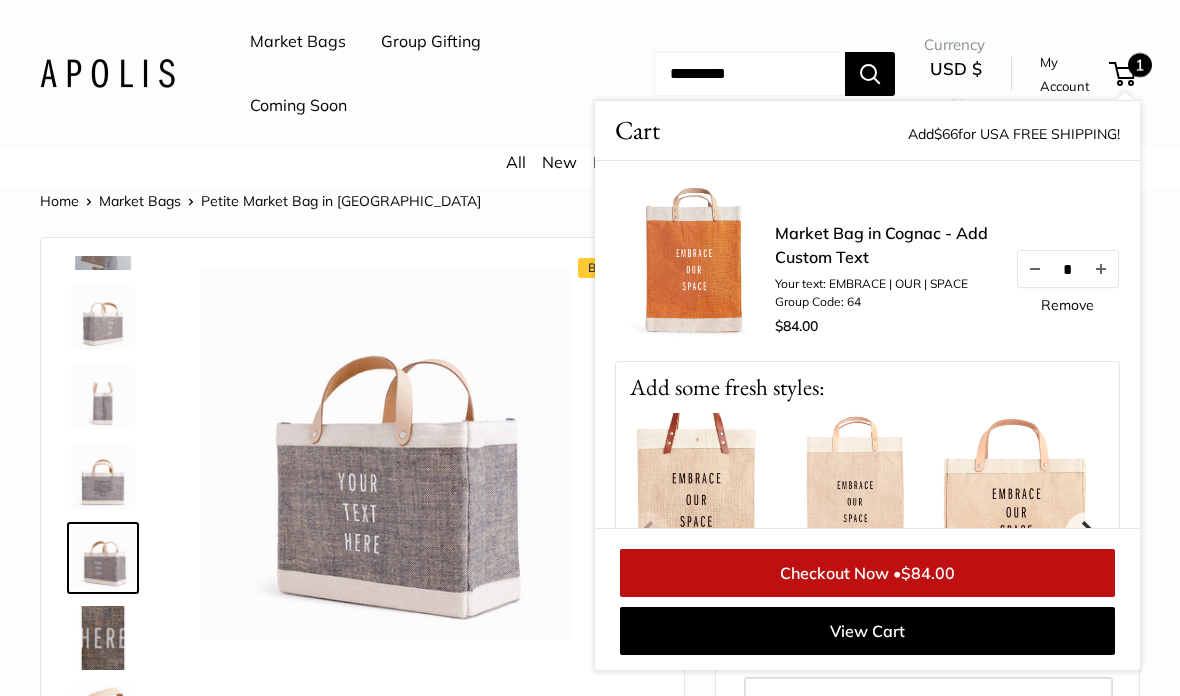 click at bounding box center [387, 454] 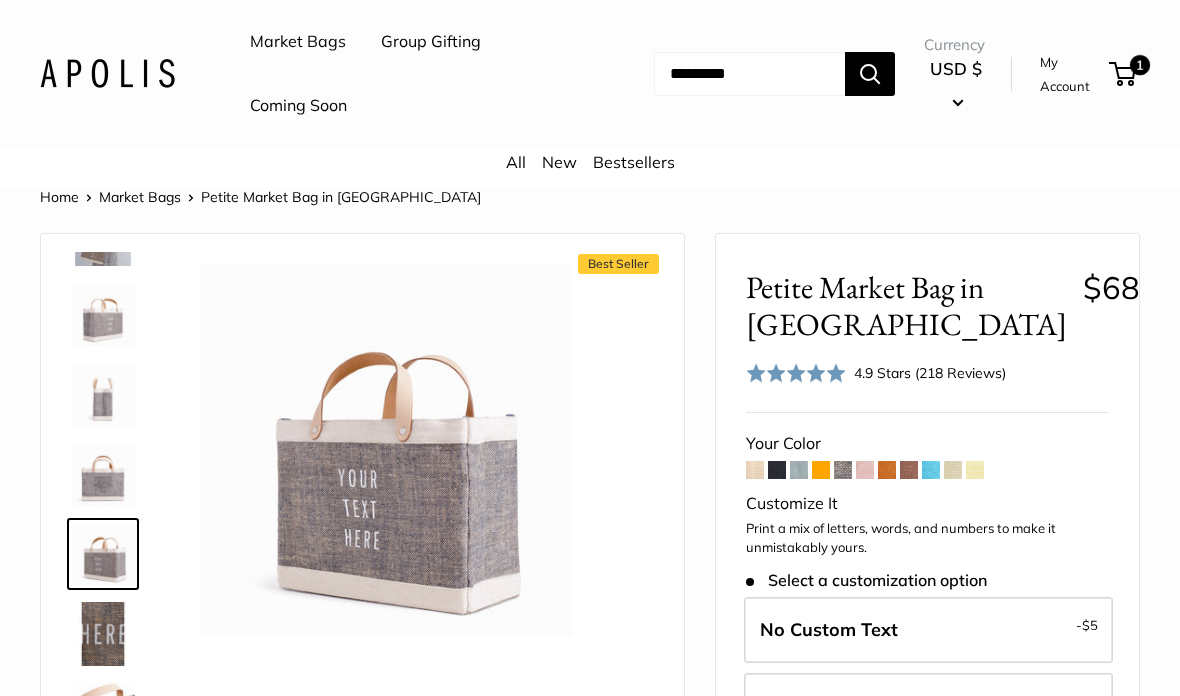 scroll, scrollTop: 0, scrollLeft: 0, axis: both 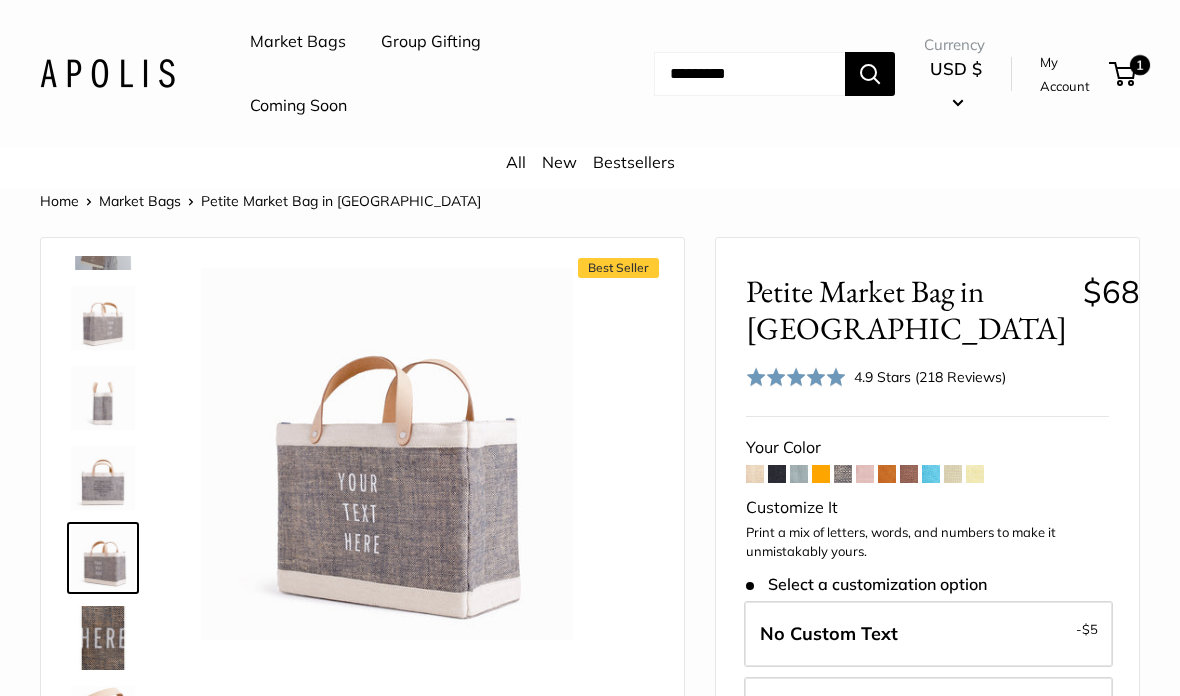 click at bounding box center [953, 474] 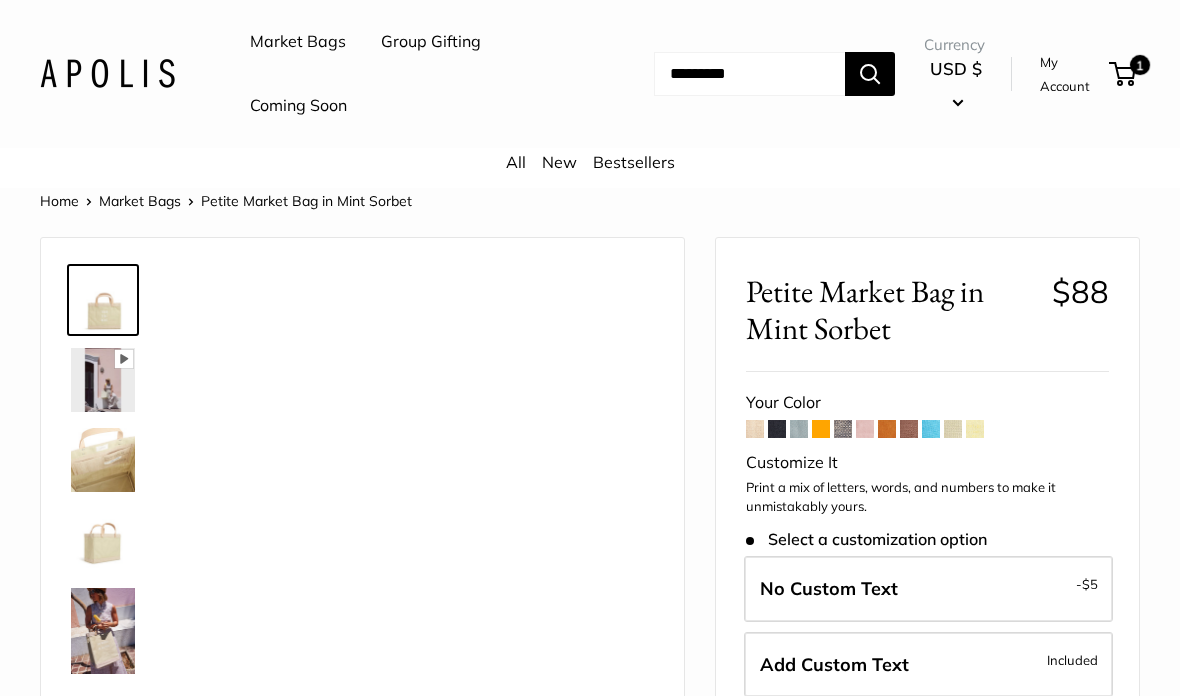 scroll, scrollTop: 0, scrollLeft: 0, axis: both 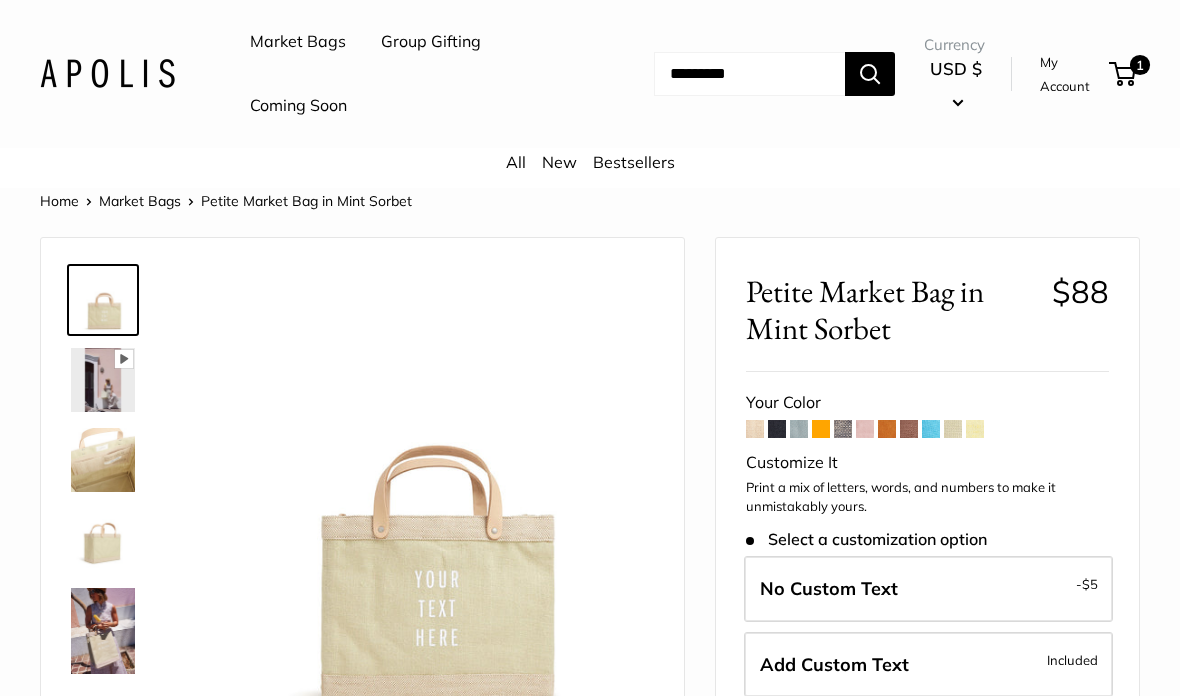click at bounding box center (909, 429) 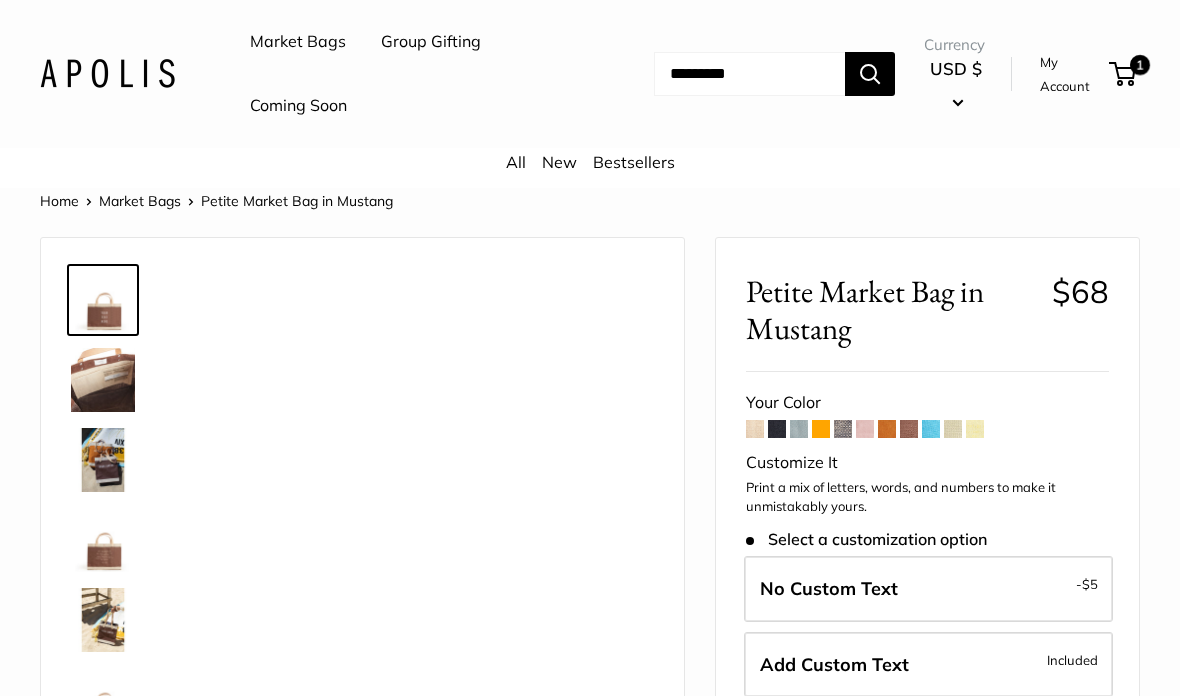 scroll, scrollTop: 0, scrollLeft: 0, axis: both 